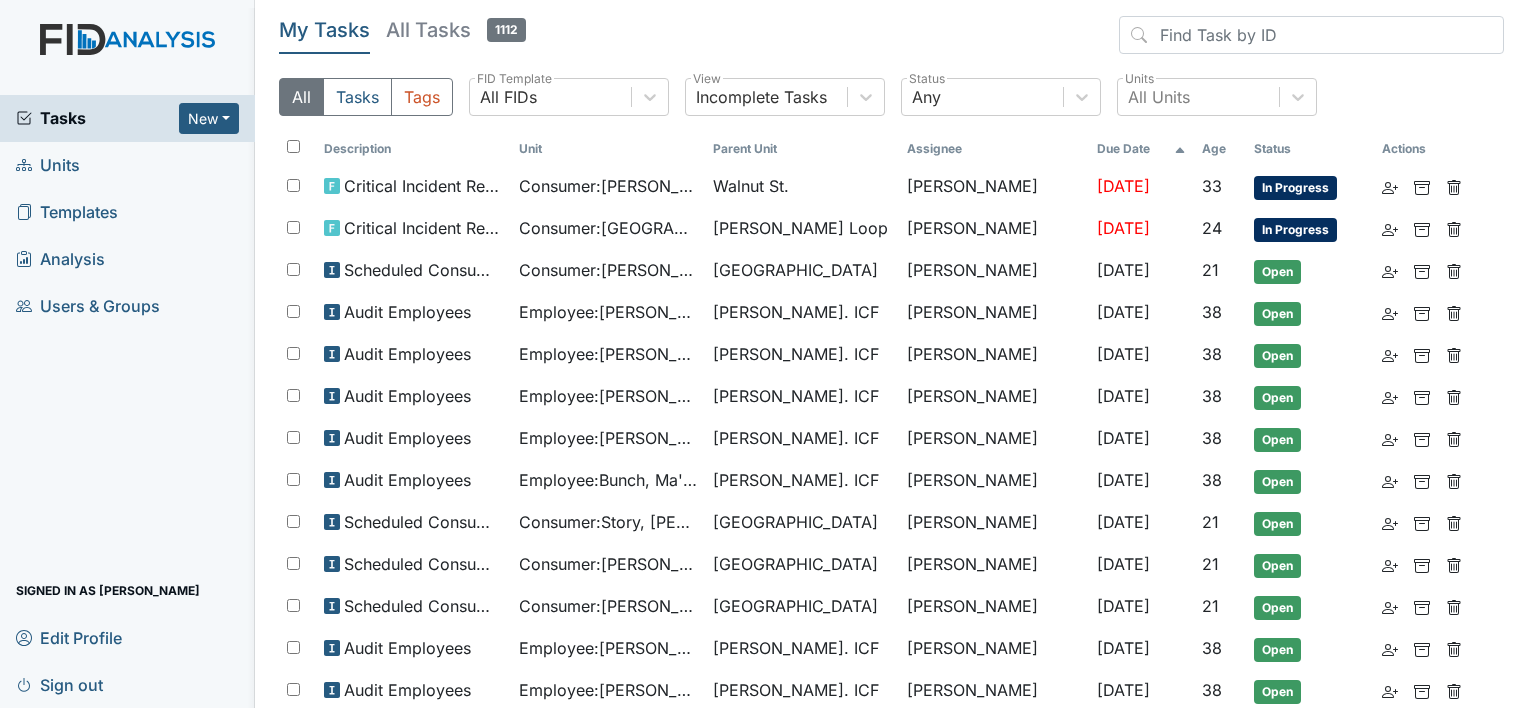 scroll, scrollTop: 0, scrollLeft: 0, axis: both 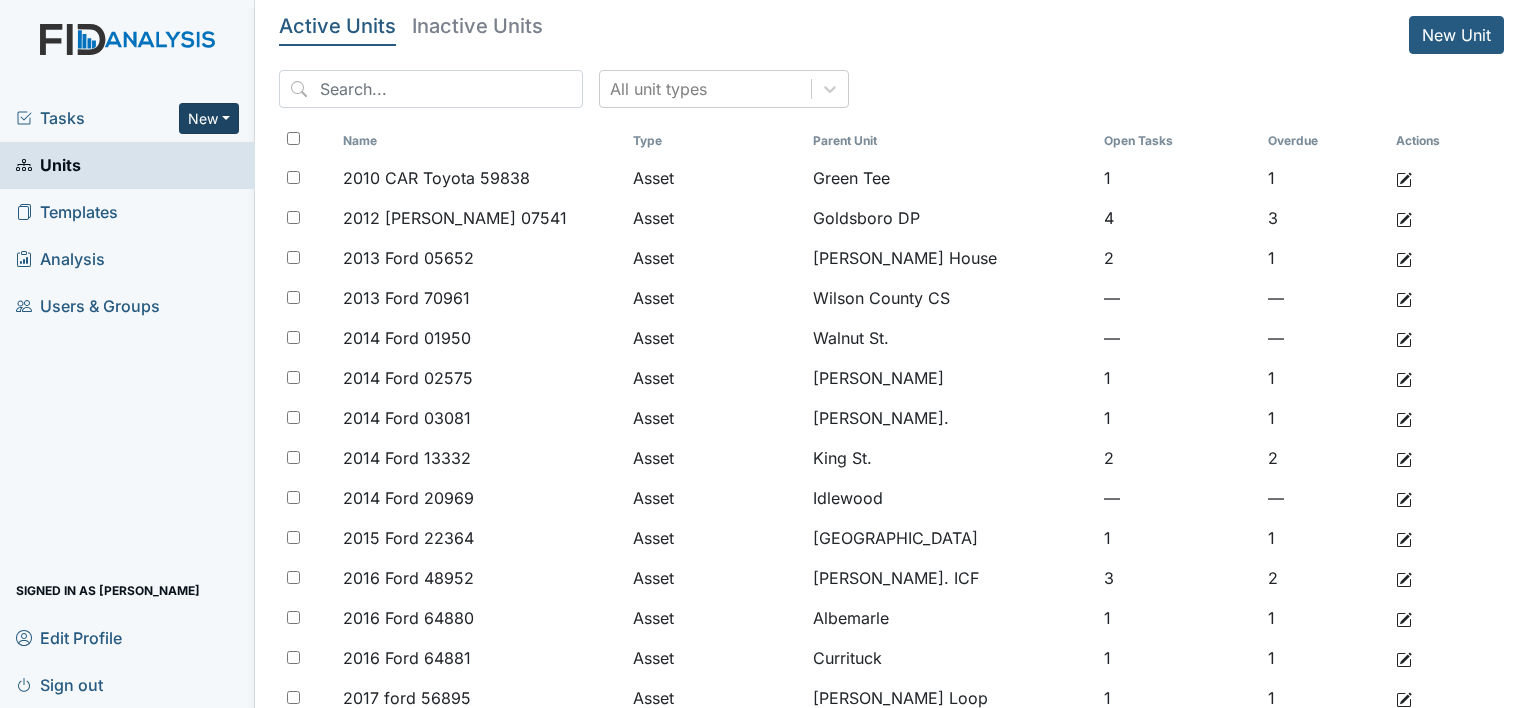click on "New" at bounding box center (209, 118) 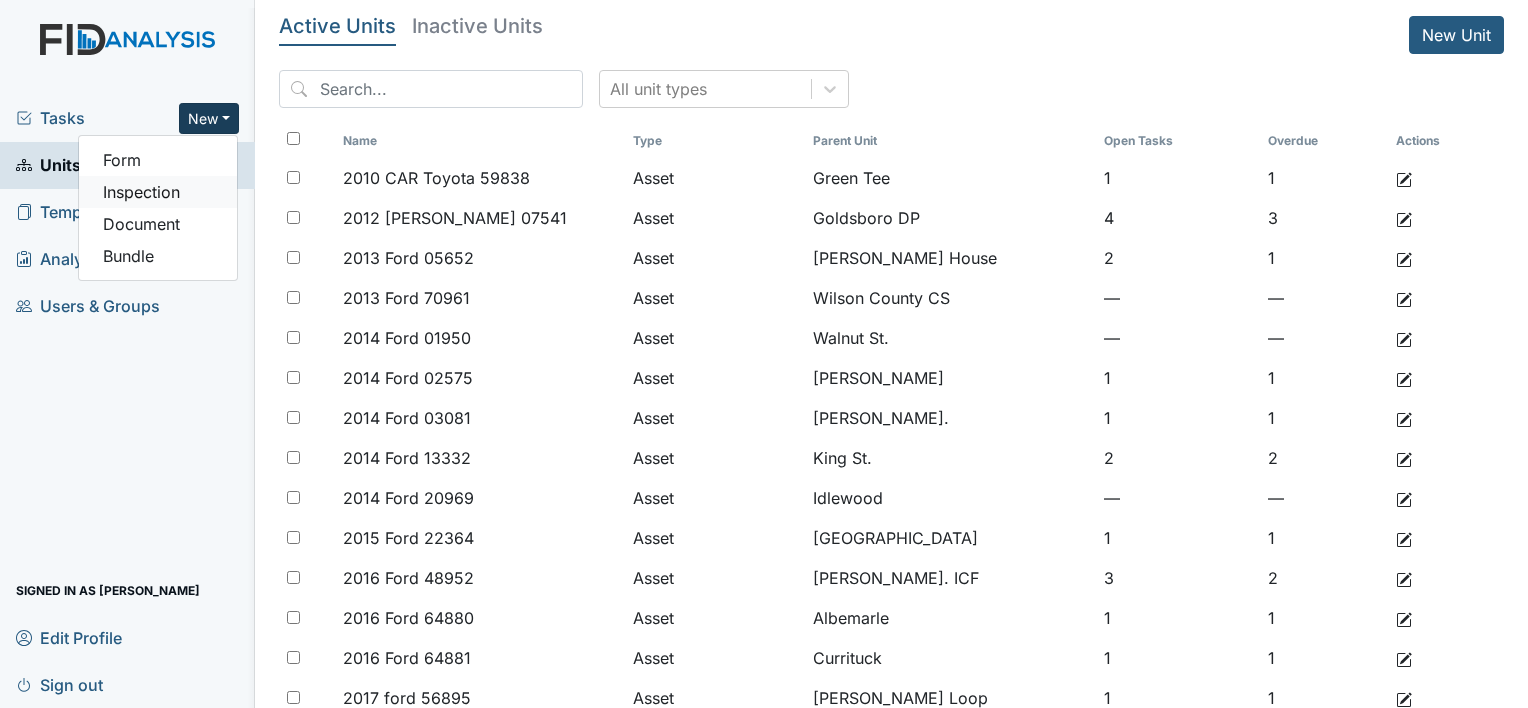 click on "Inspection" at bounding box center (158, 192) 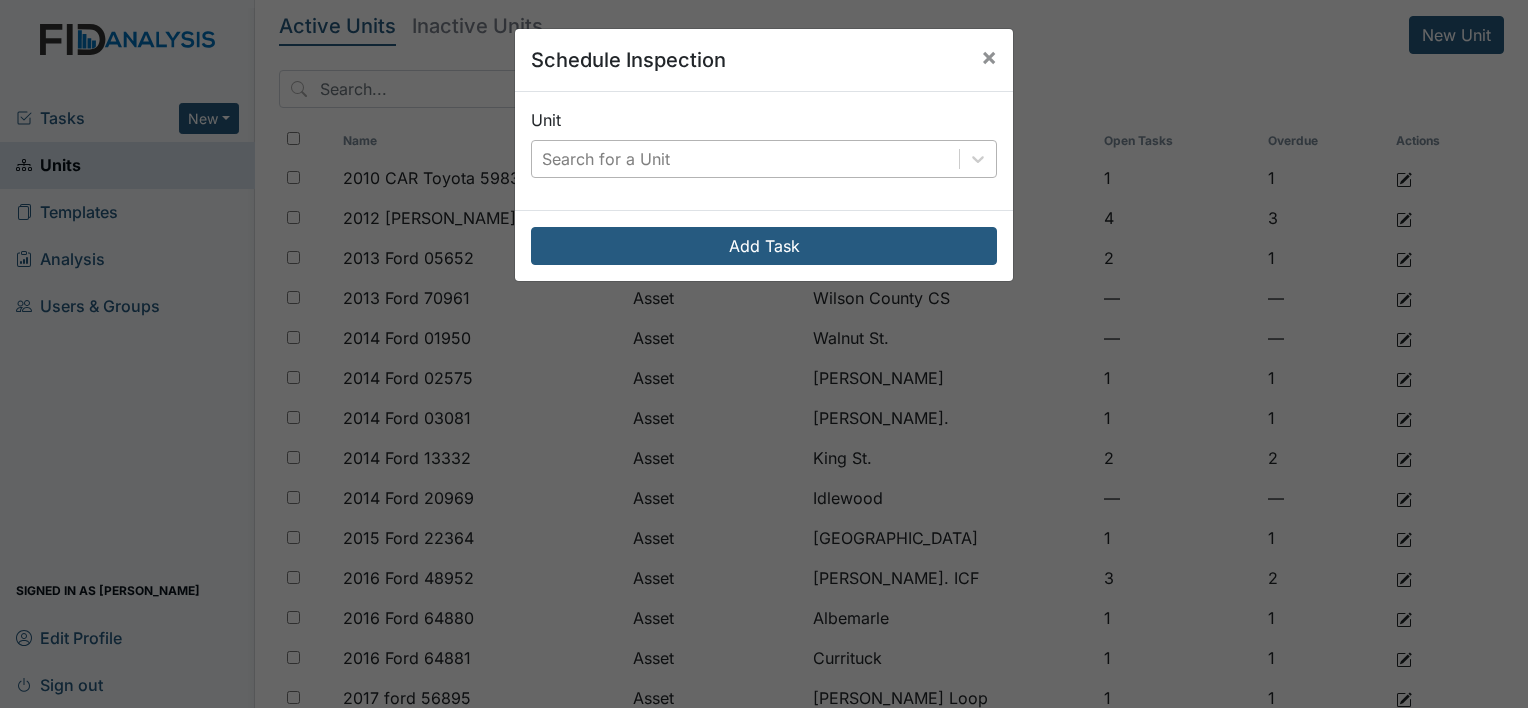 click on "Search for a Unit" at bounding box center [745, 159] 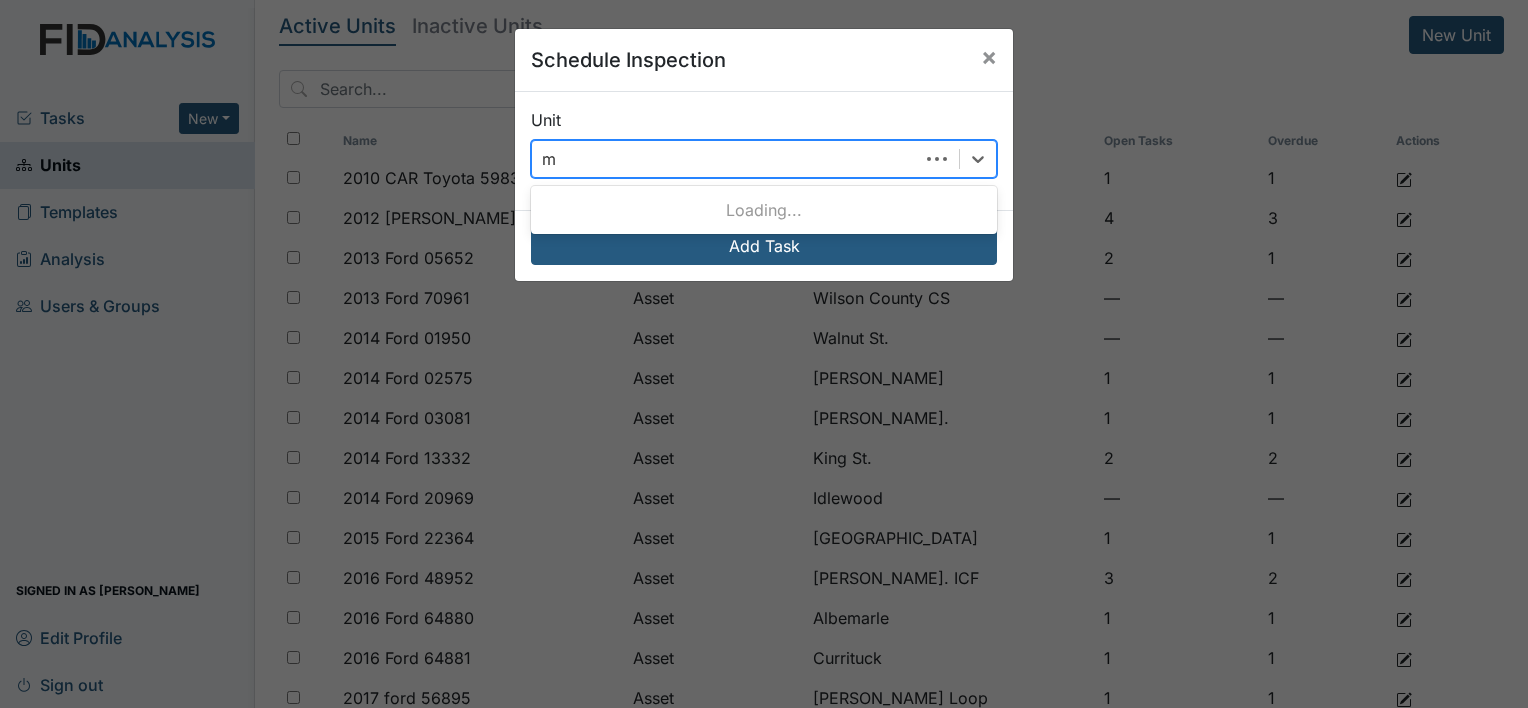 scroll, scrollTop: 0, scrollLeft: 0, axis: both 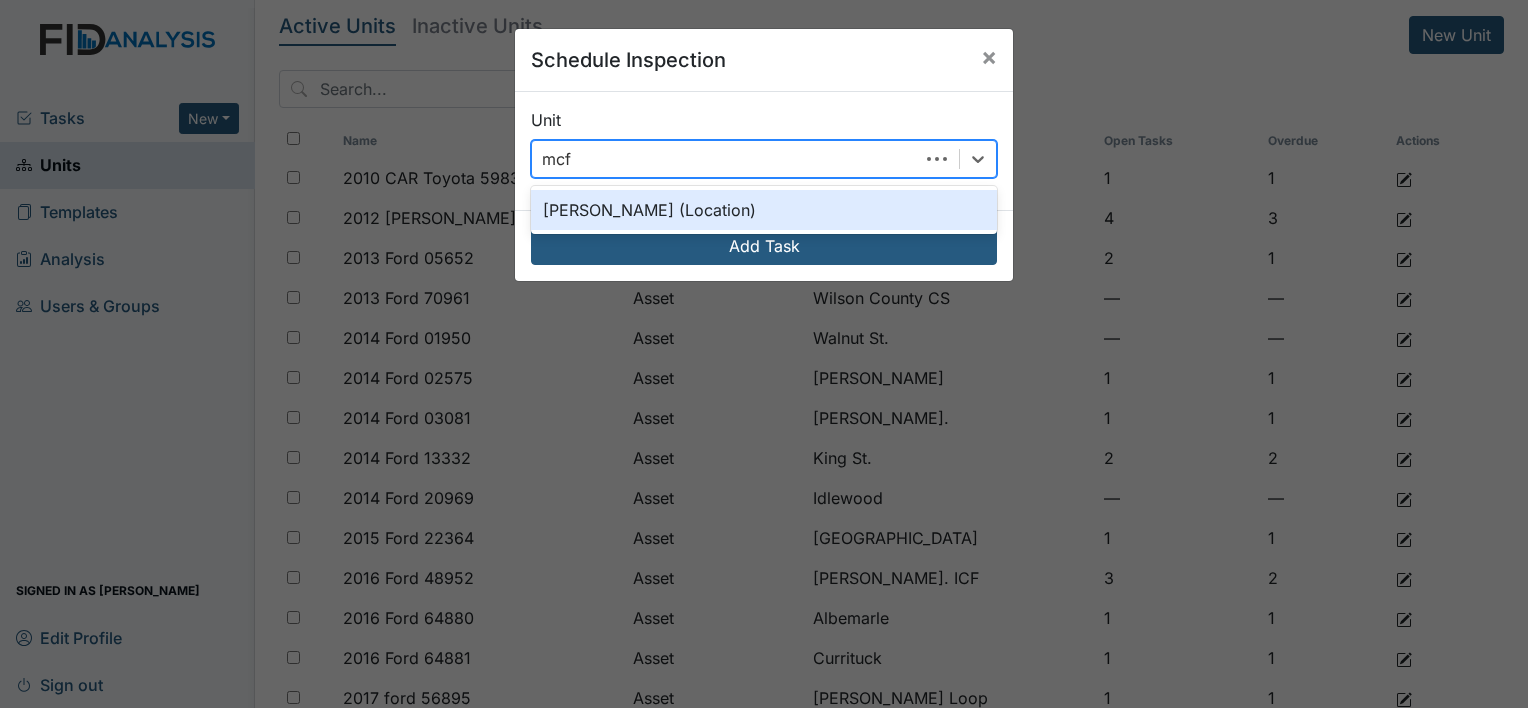 type on "mcfa" 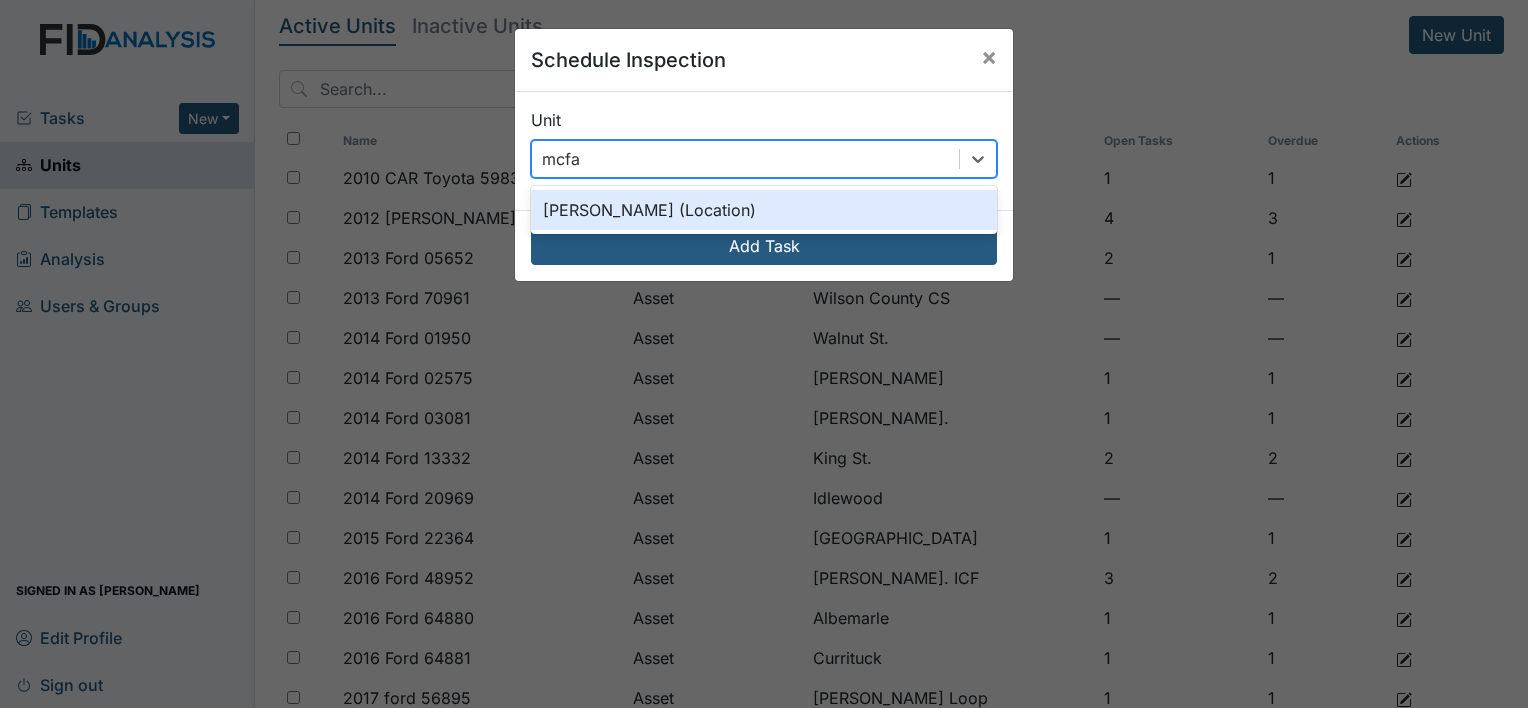click on "McFarland (Location)" at bounding box center [764, 210] 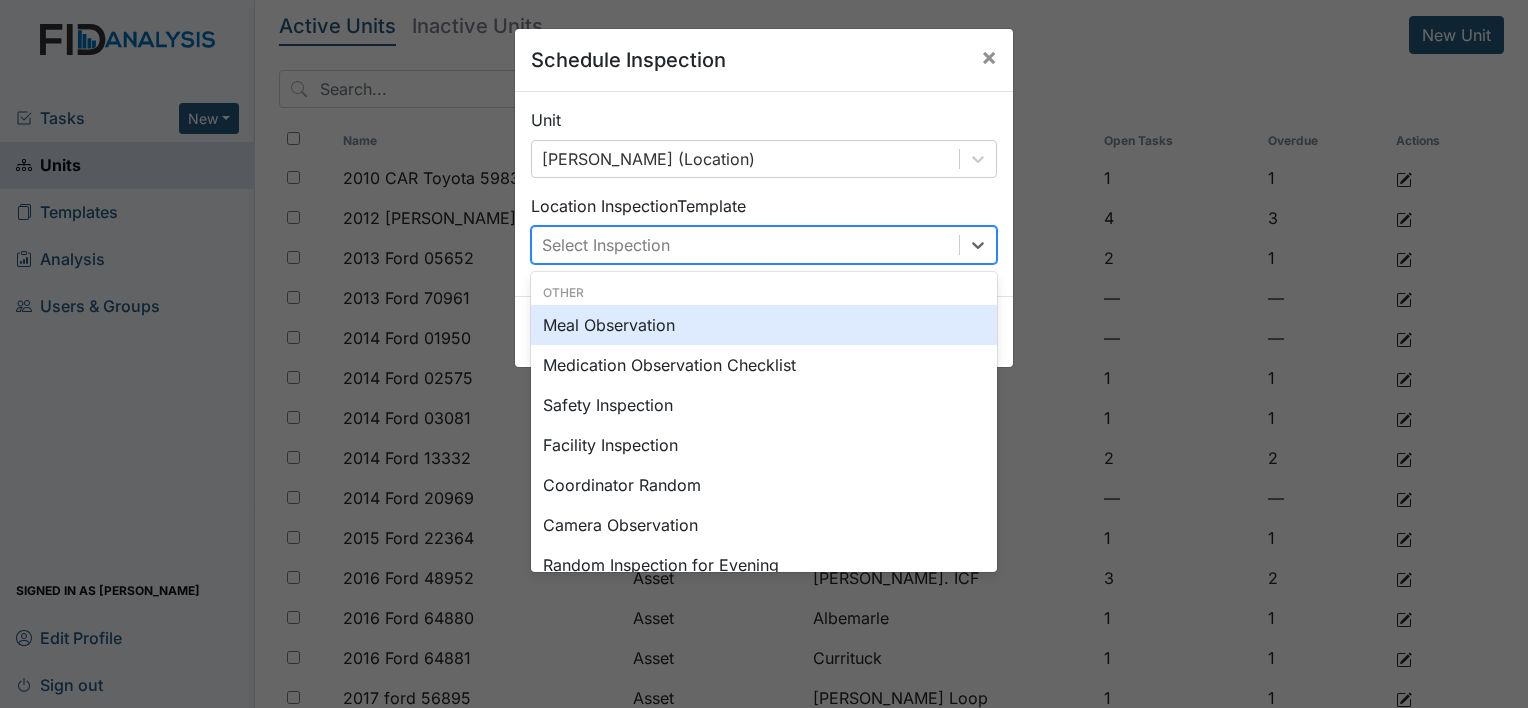 click on "Select Inspection" at bounding box center (745, 245) 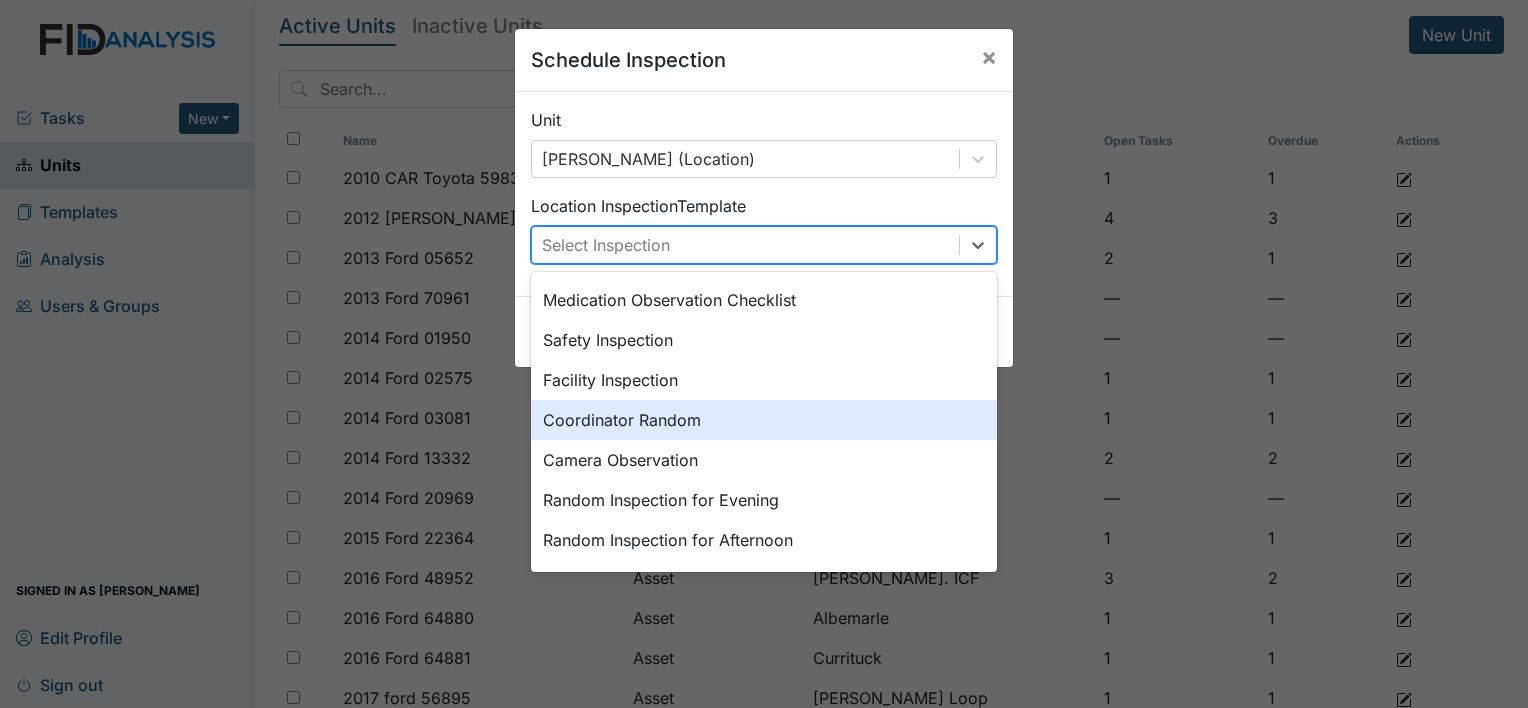 scroll, scrollTop: 200, scrollLeft: 0, axis: vertical 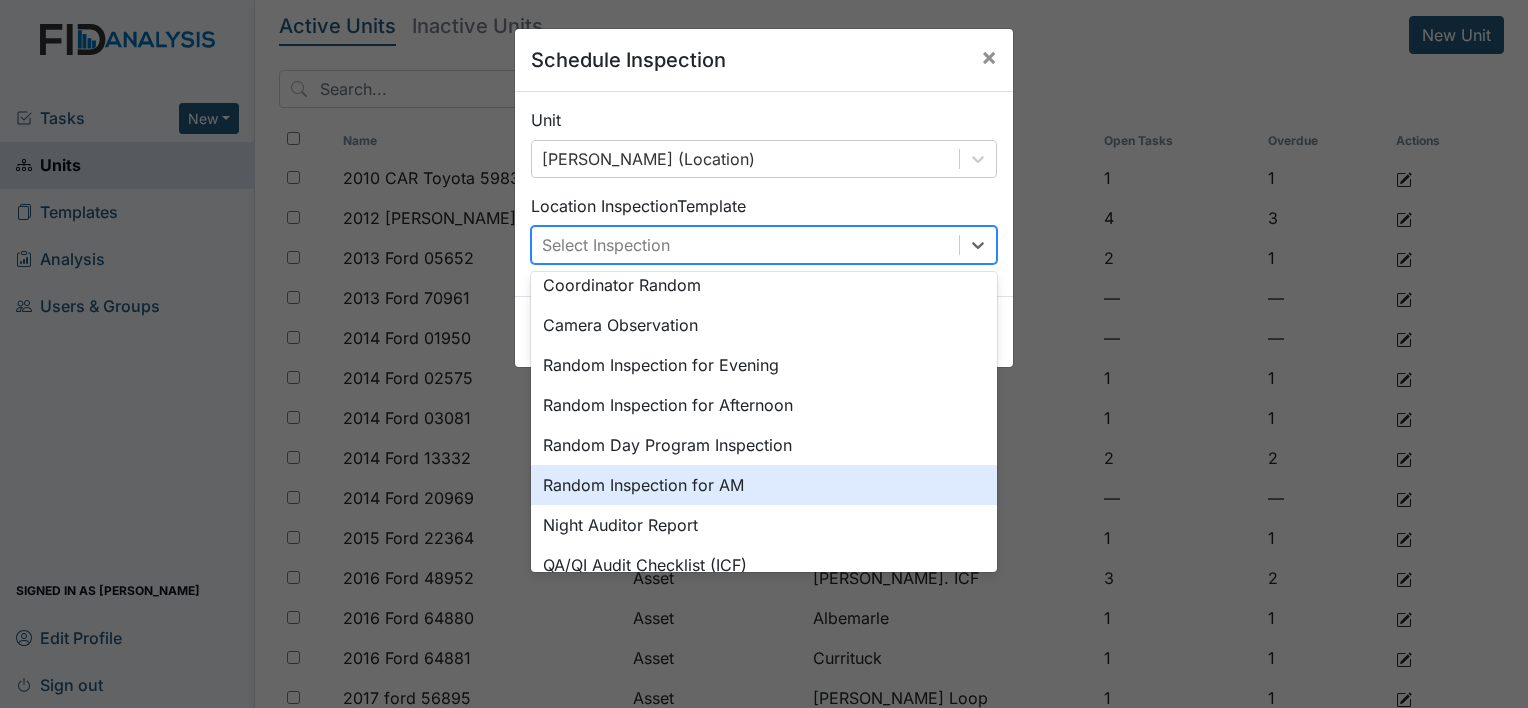 click on "Random Inspection for AM" at bounding box center (764, 485) 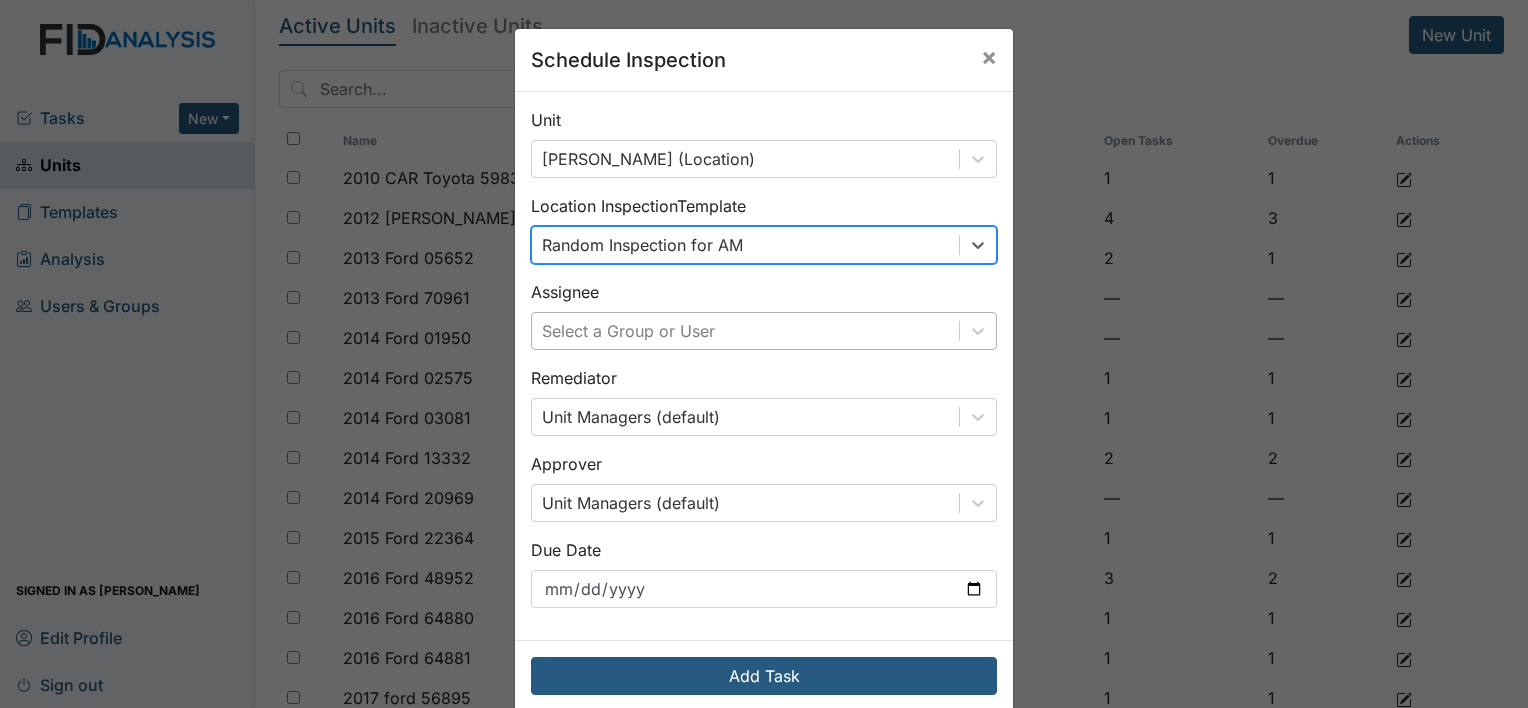 click on "Select a Group or User" at bounding box center (628, 331) 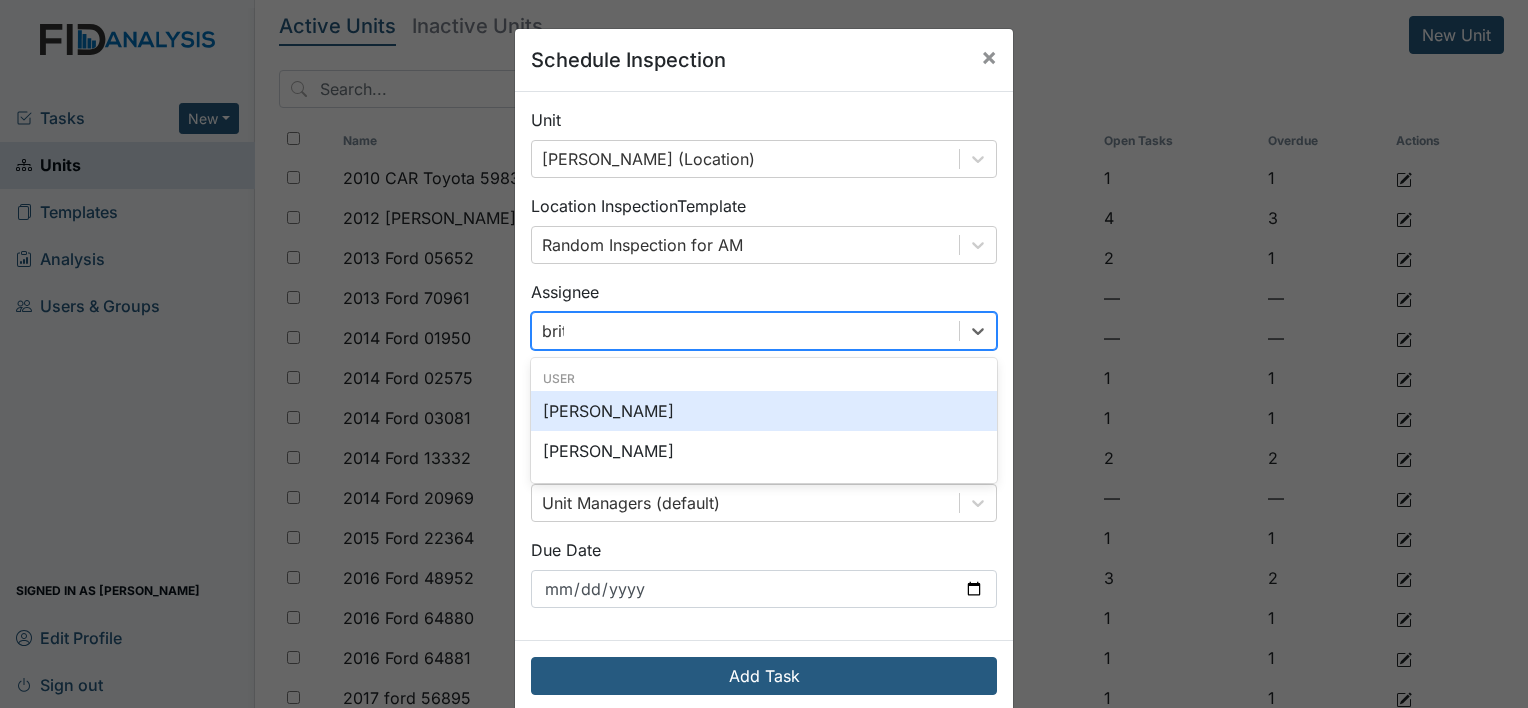 type on "britt" 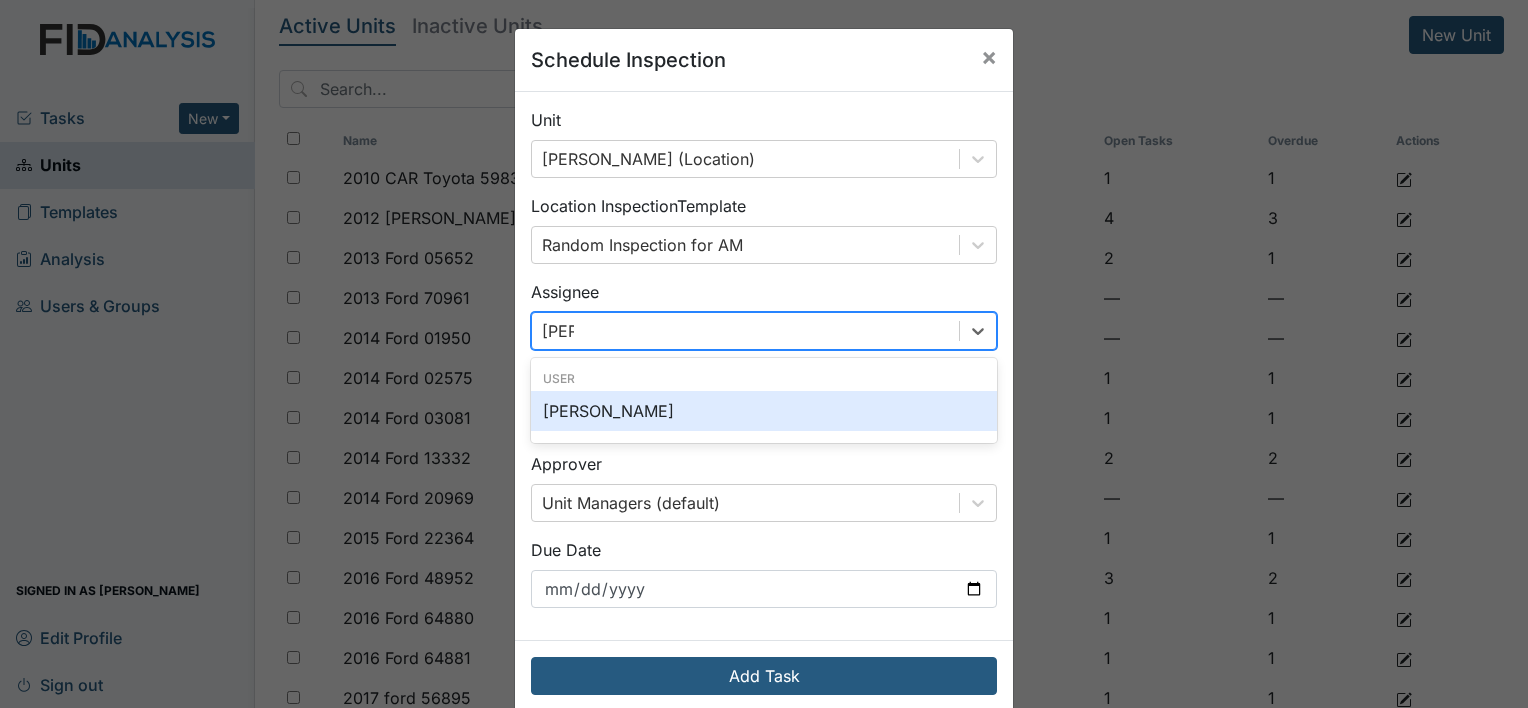 click on "[PERSON_NAME]" at bounding box center (764, 411) 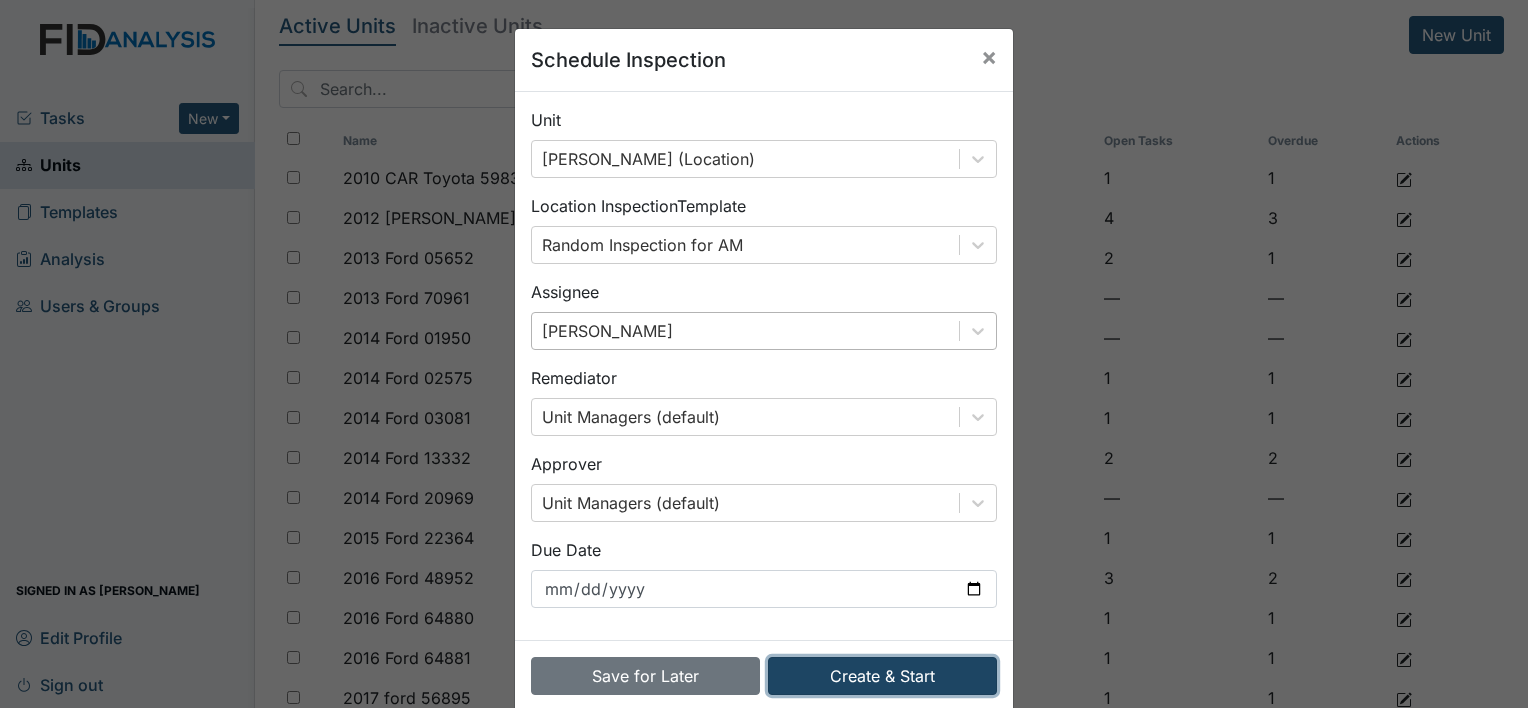 drag, startPoint x: 822, startPoint y: 664, endPoint x: 780, endPoint y: 603, distance: 74.06078 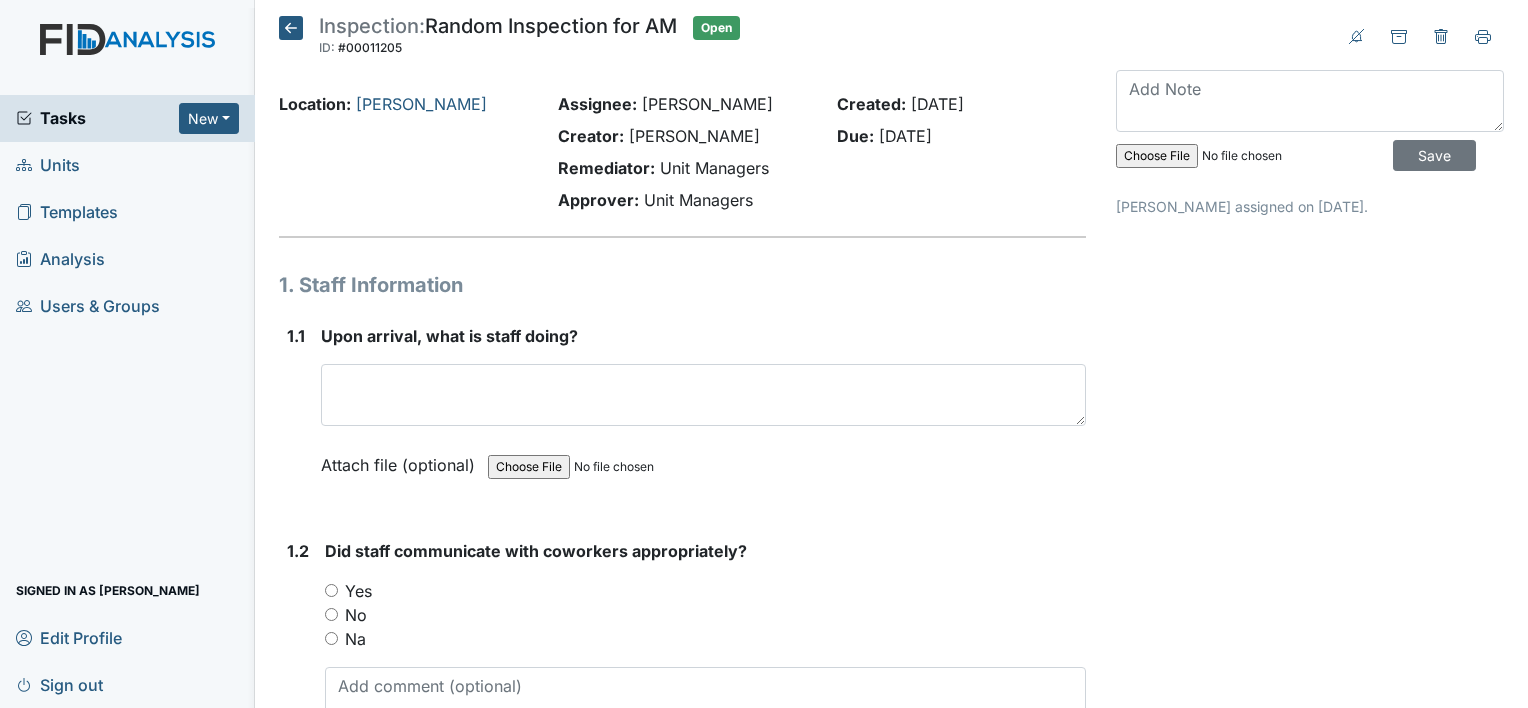 scroll, scrollTop: 0, scrollLeft: 0, axis: both 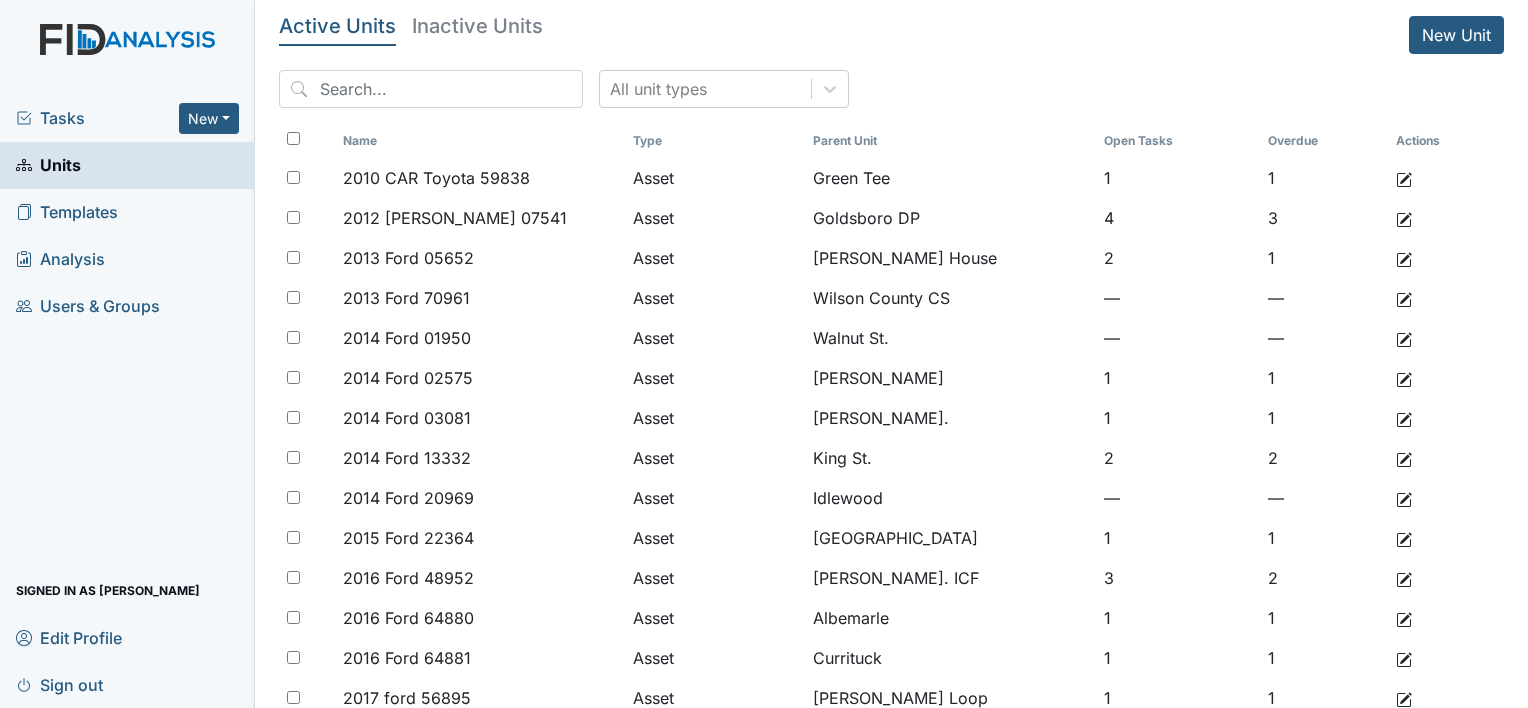 click on "Tasks" at bounding box center (97, 118) 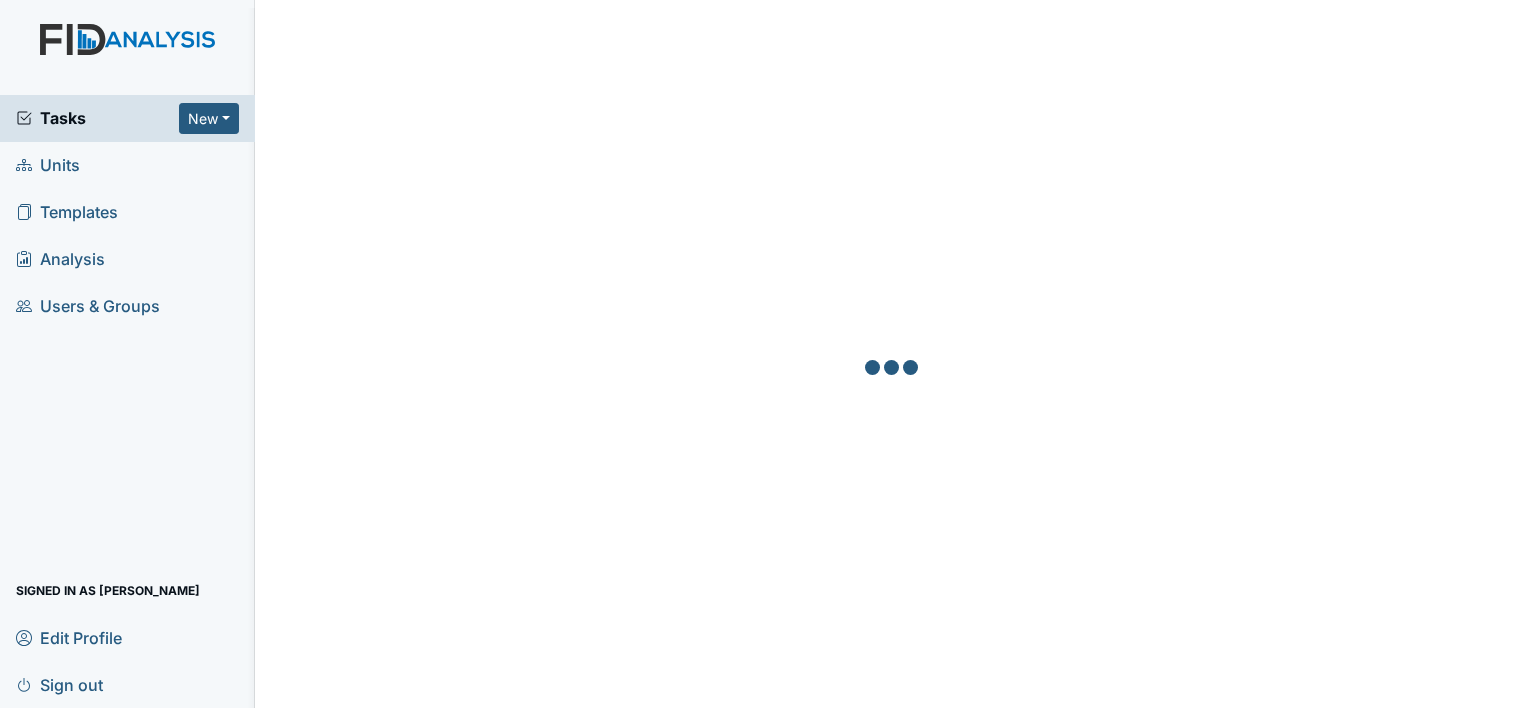 scroll, scrollTop: 0, scrollLeft: 0, axis: both 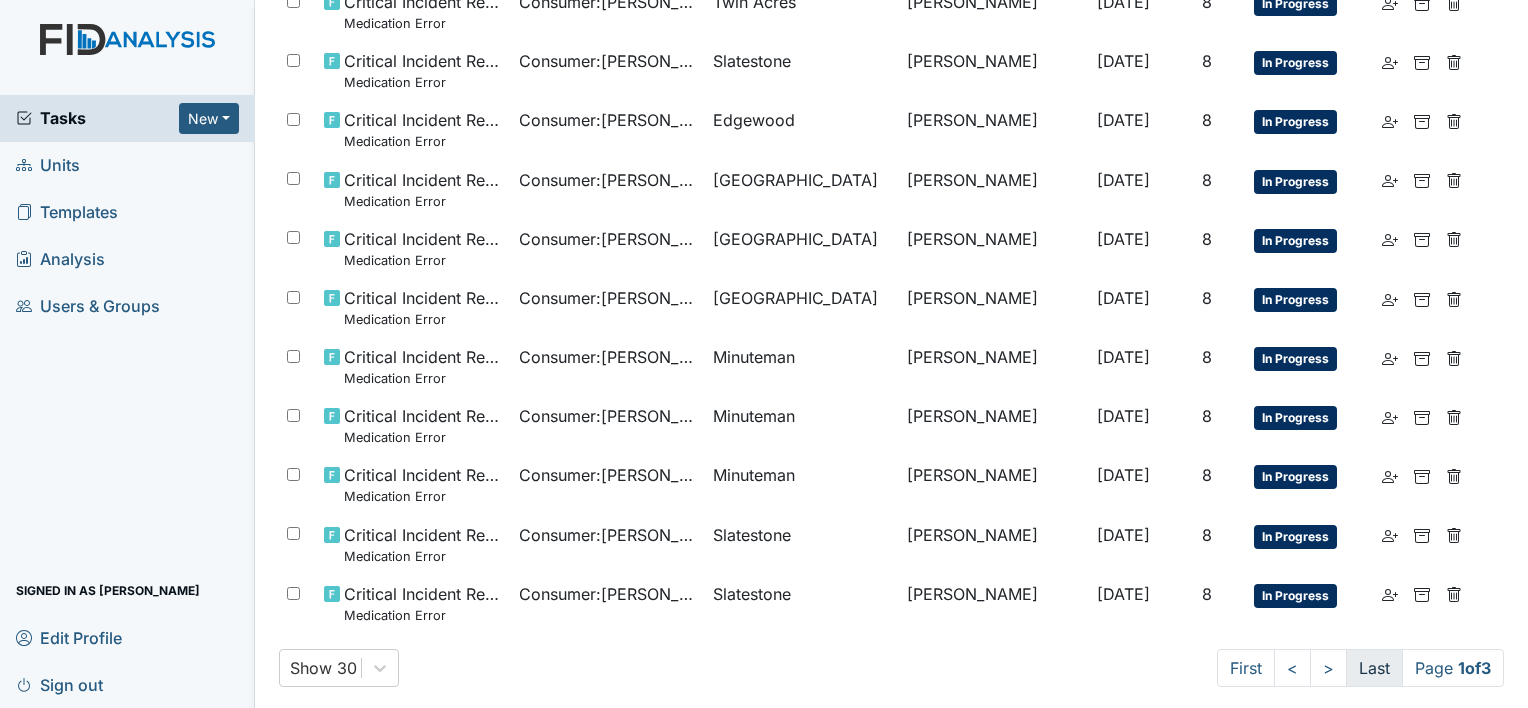 click on "Last" at bounding box center (1374, 668) 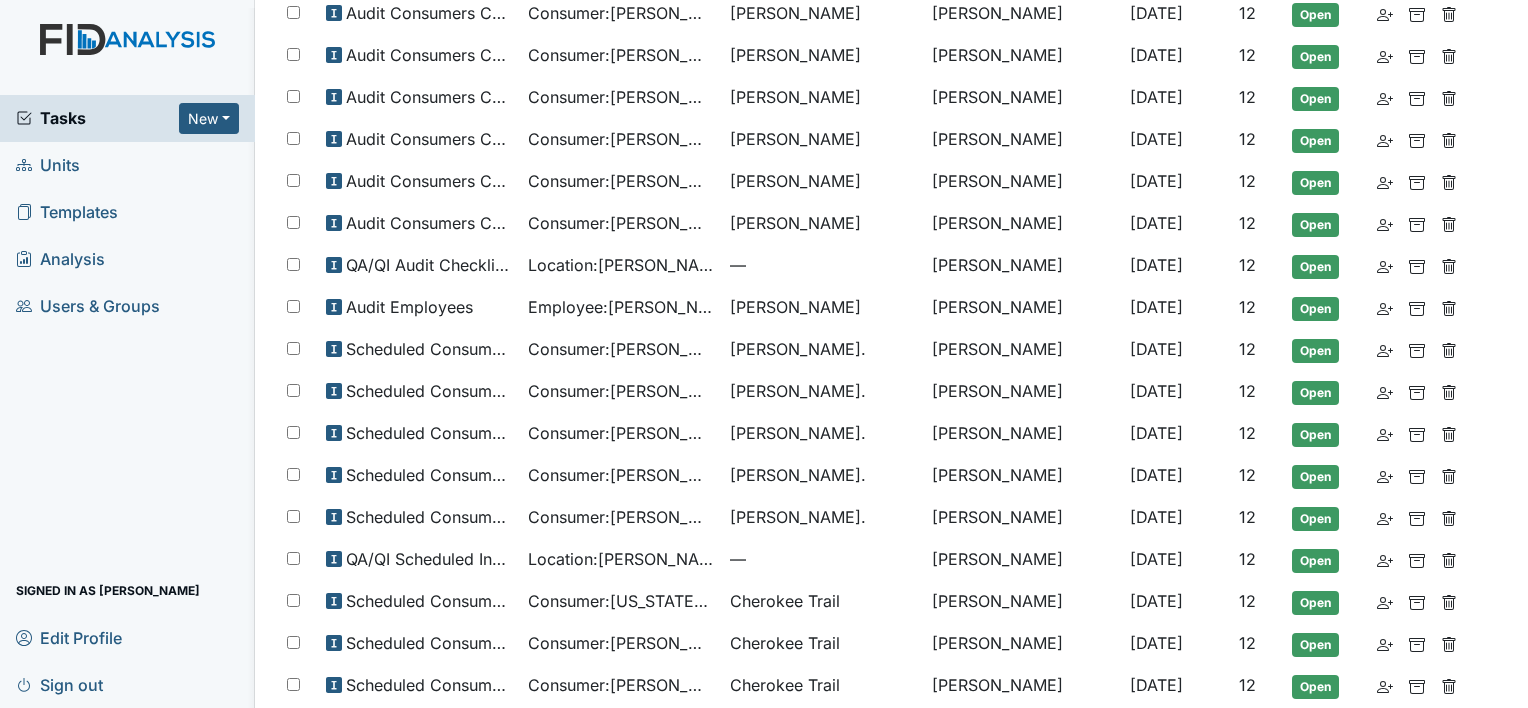 scroll, scrollTop: 450, scrollLeft: 0, axis: vertical 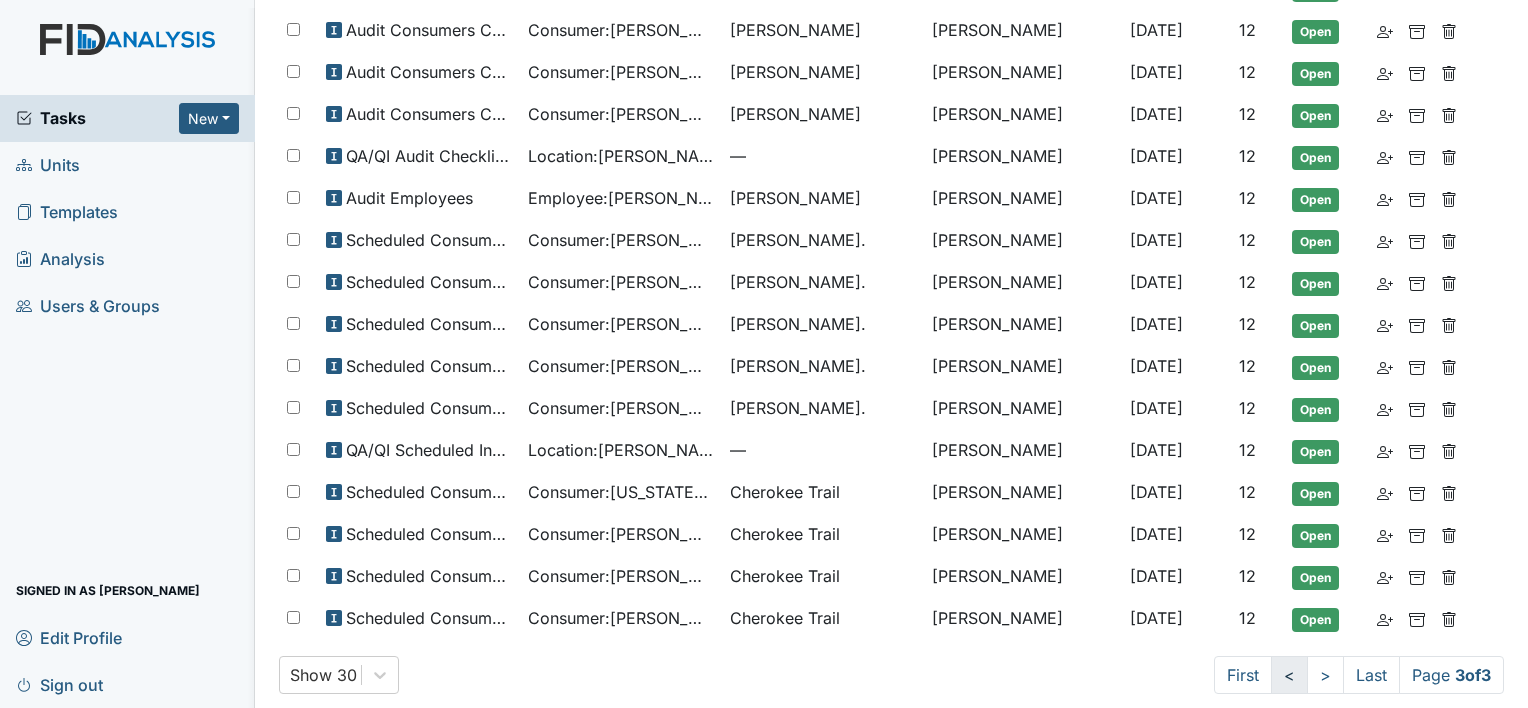 click on "<" at bounding box center (1289, 675) 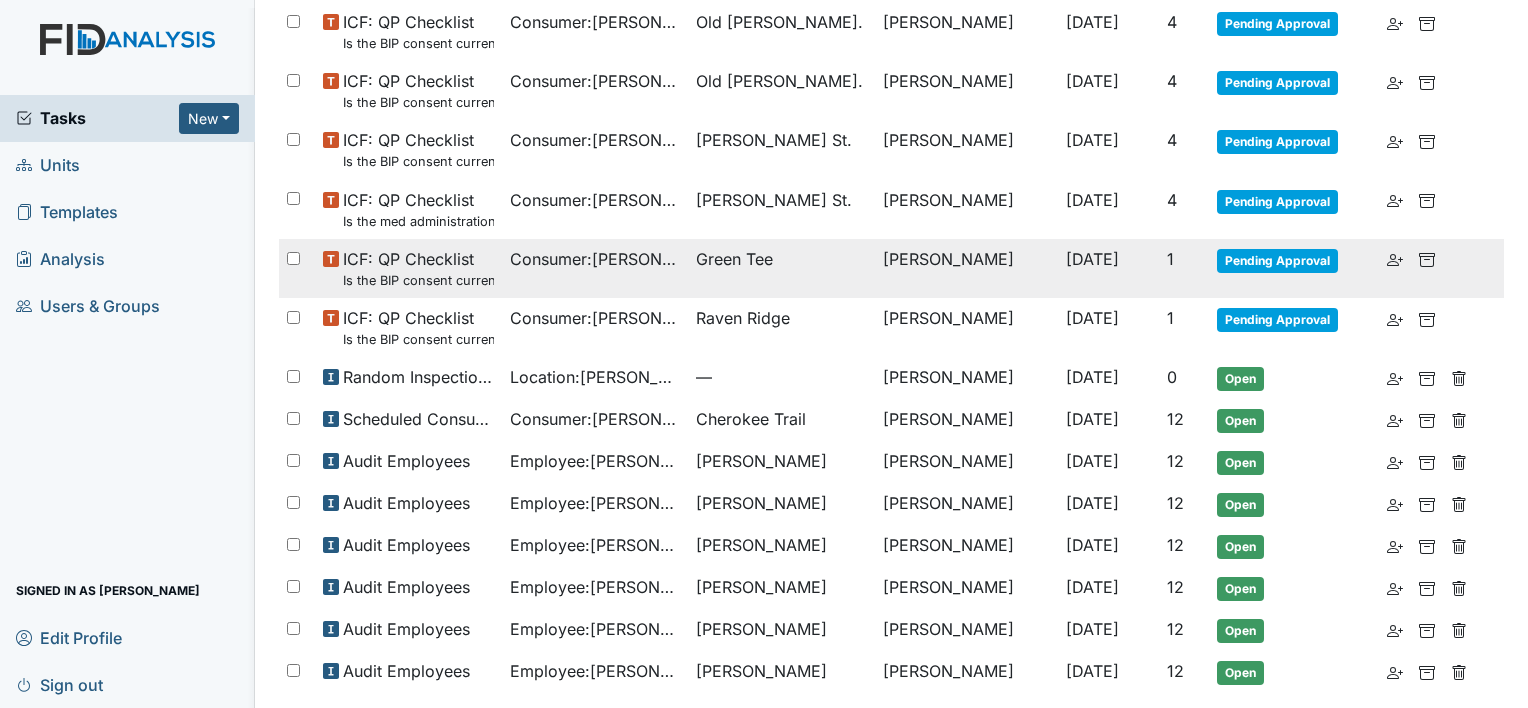 scroll, scrollTop: 1076, scrollLeft: 0, axis: vertical 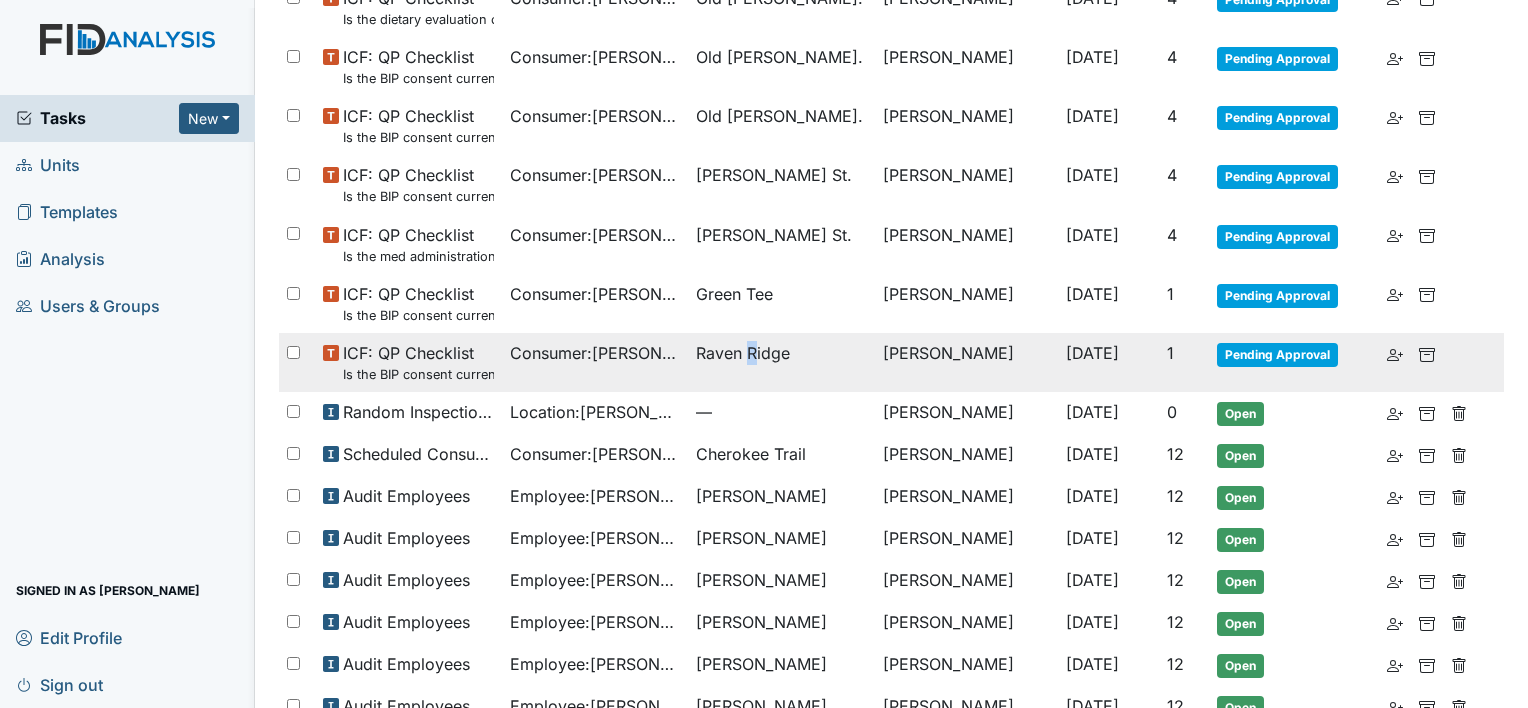 click on "Raven Ridge" at bounding box center (743, 353) 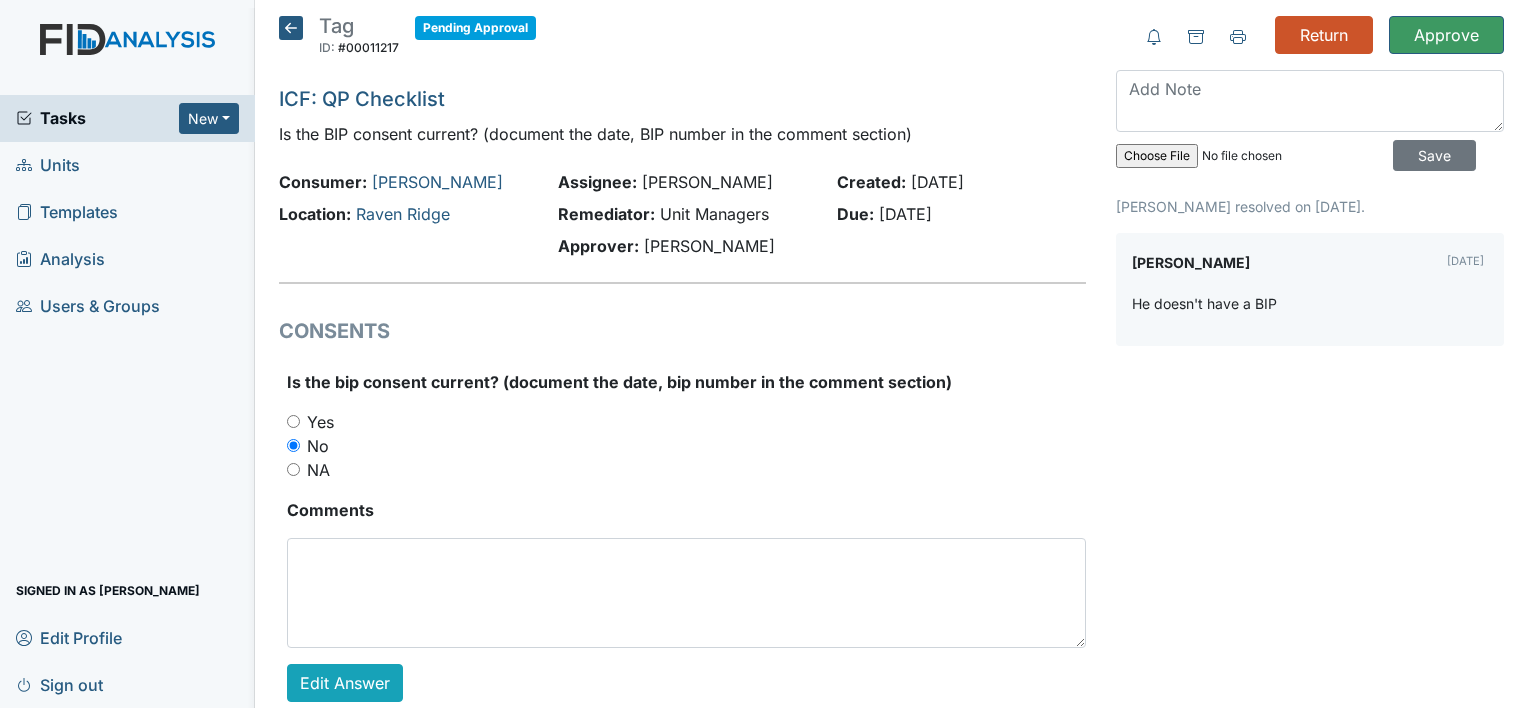 scroll, scrollTop: 0, scrollLeft: 0, axis: both 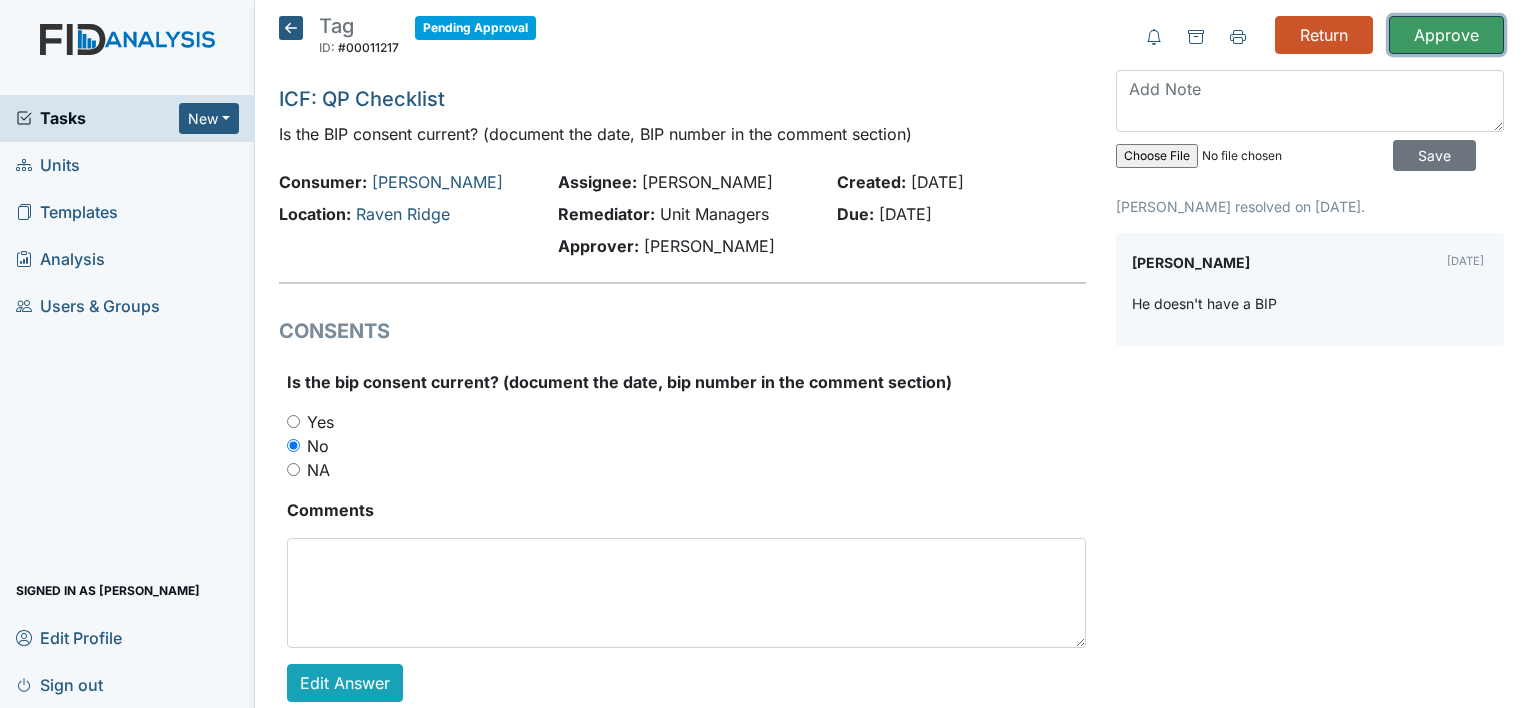 click on "Approve" at bounding box center (1446, 35) 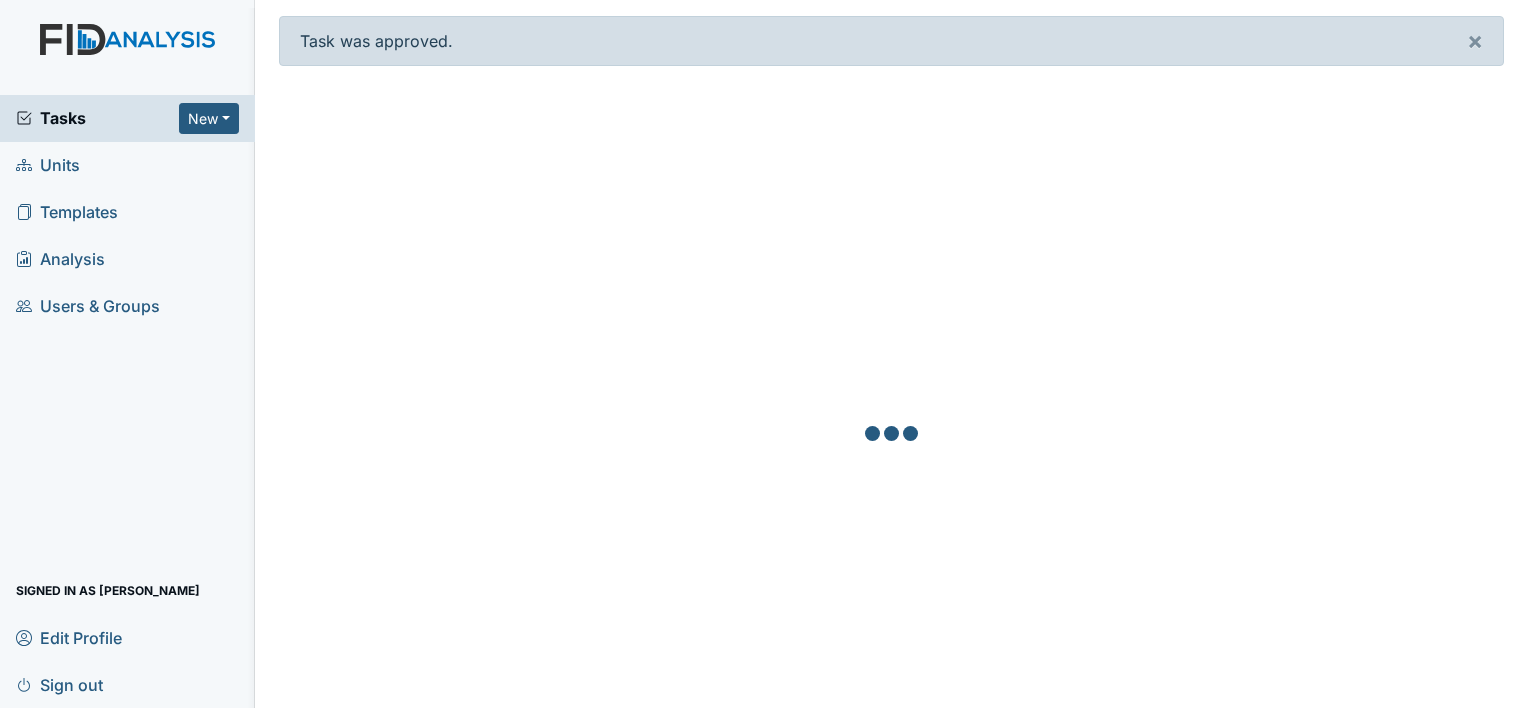 scroll, scrollTop: 0, scrollLeft: 0, axis: both 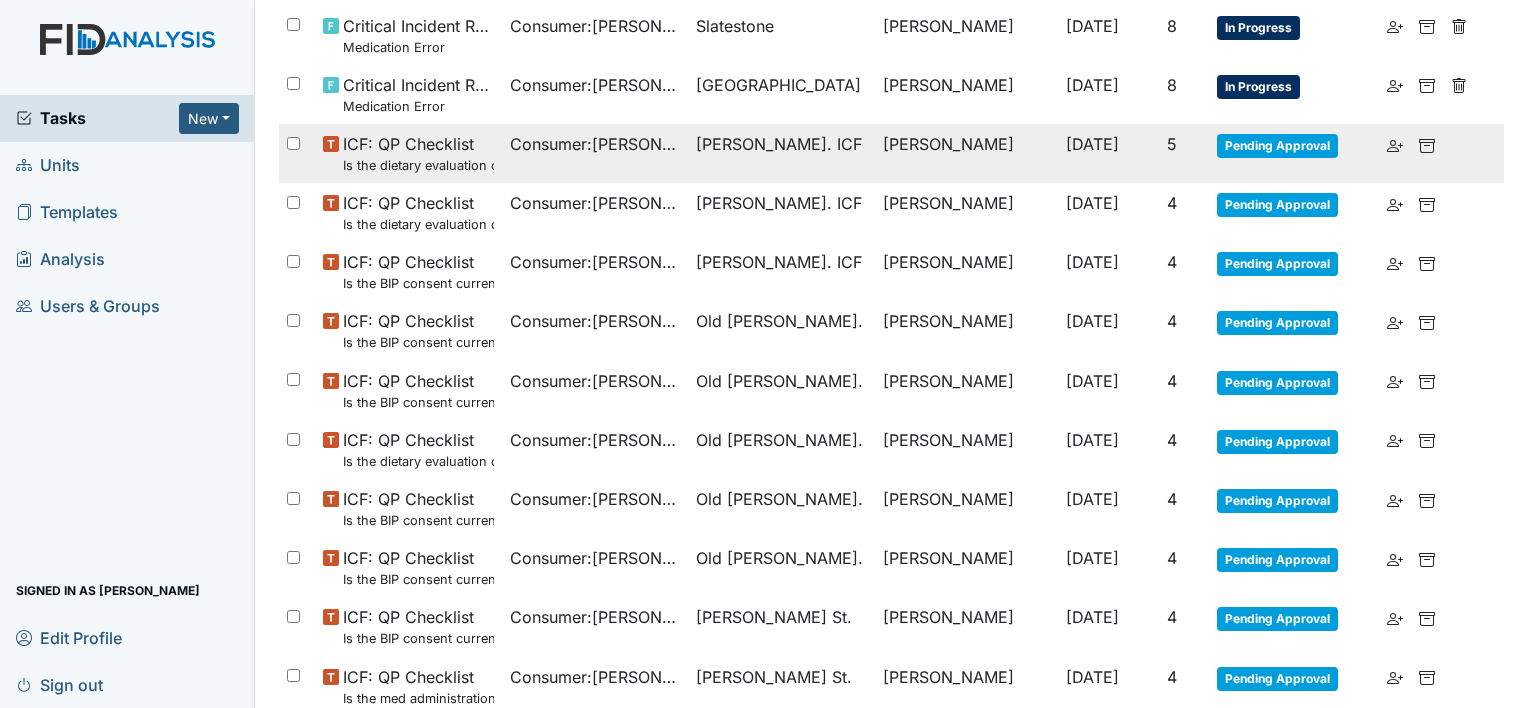 click on "Consumer :  Leonard, Jonathan" at bounding box center (595, 144) 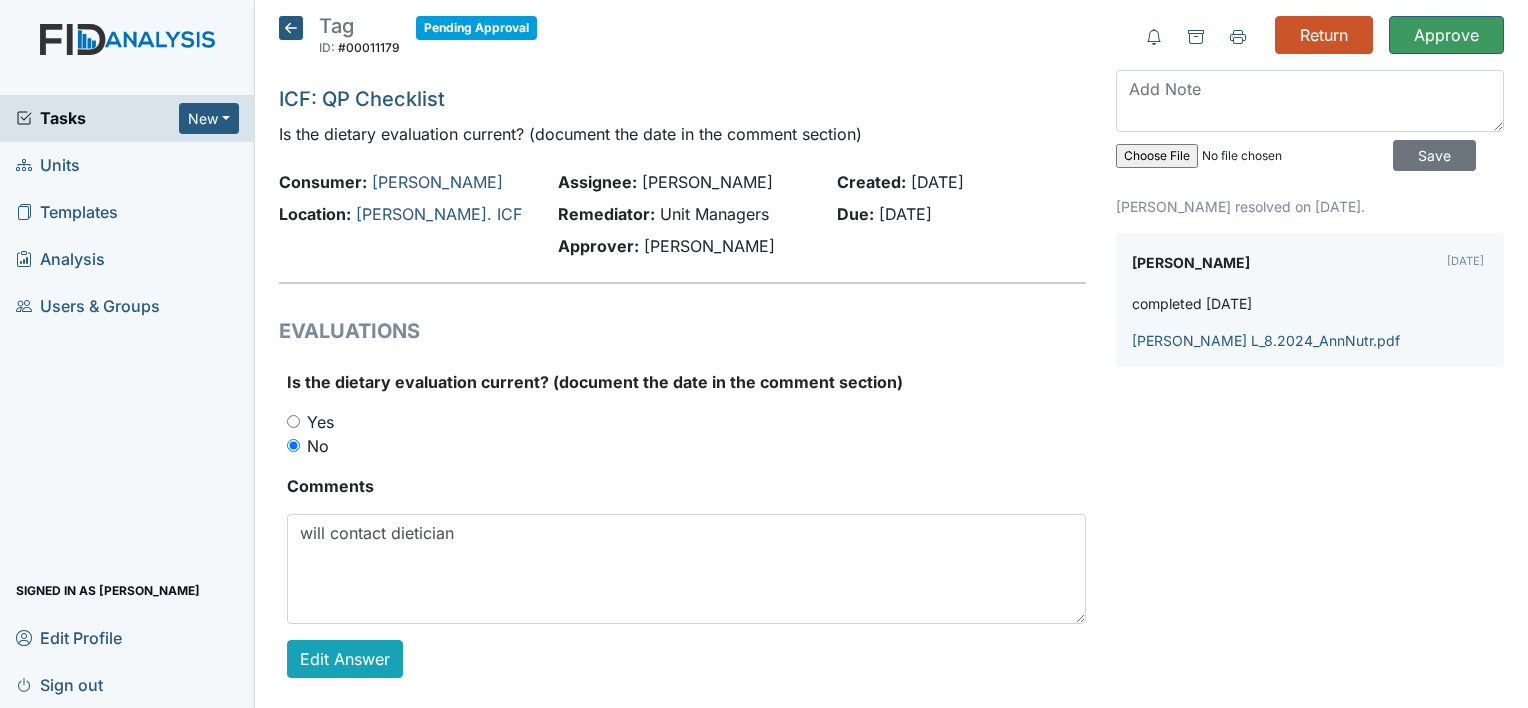 scroll, scrollTop: 0, scrollLeft: 0, axis: both 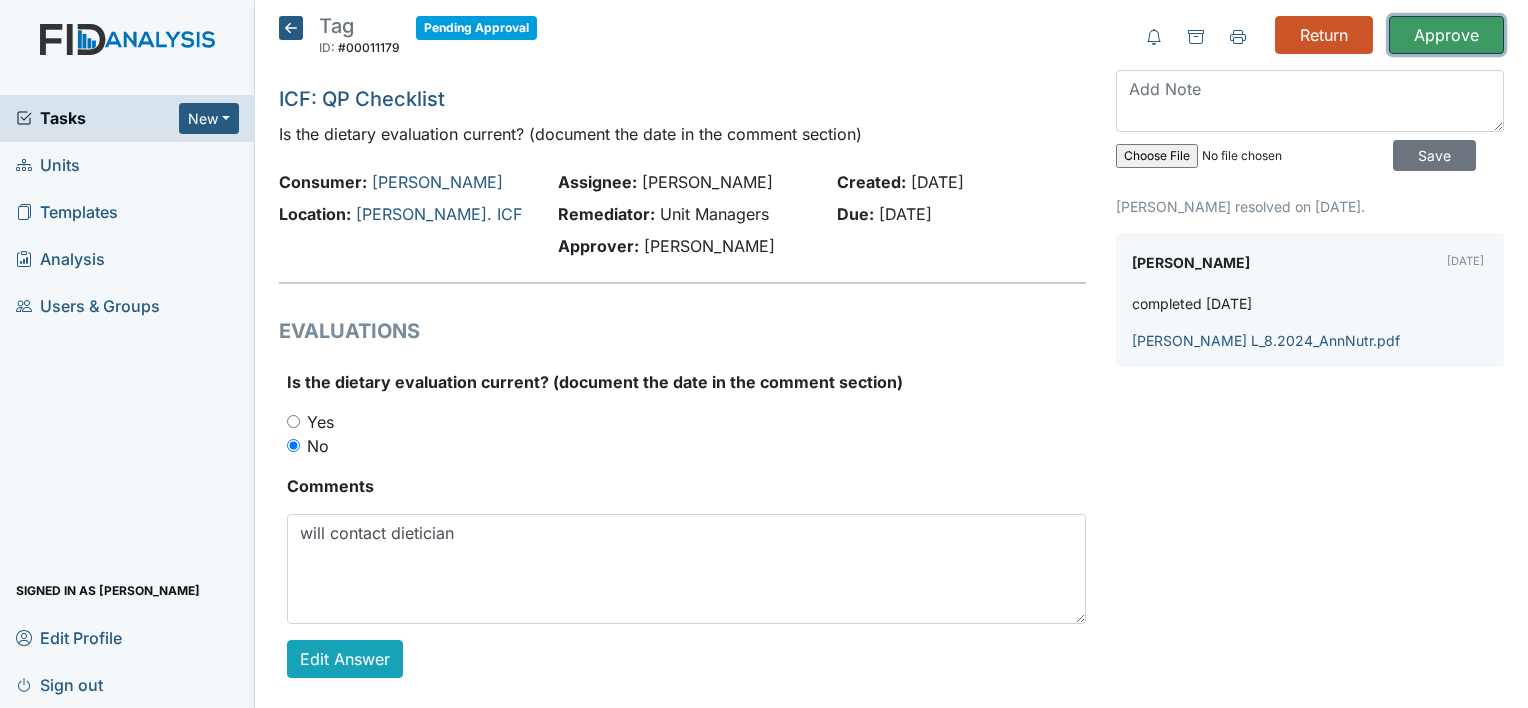 click on "Approve" at bounding box center [1446, 35] 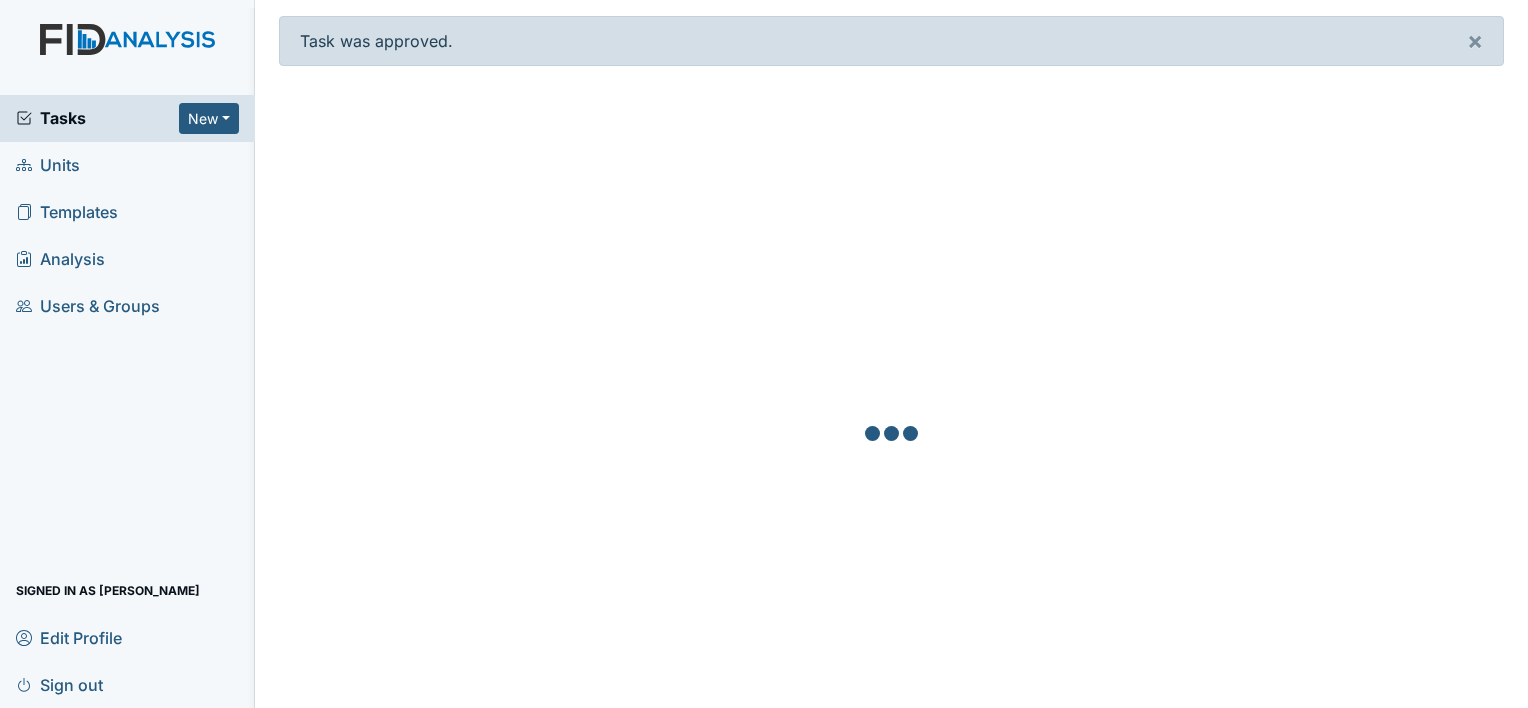 scroll, scrollTop: 0, scrollLeft: 0, axis: both 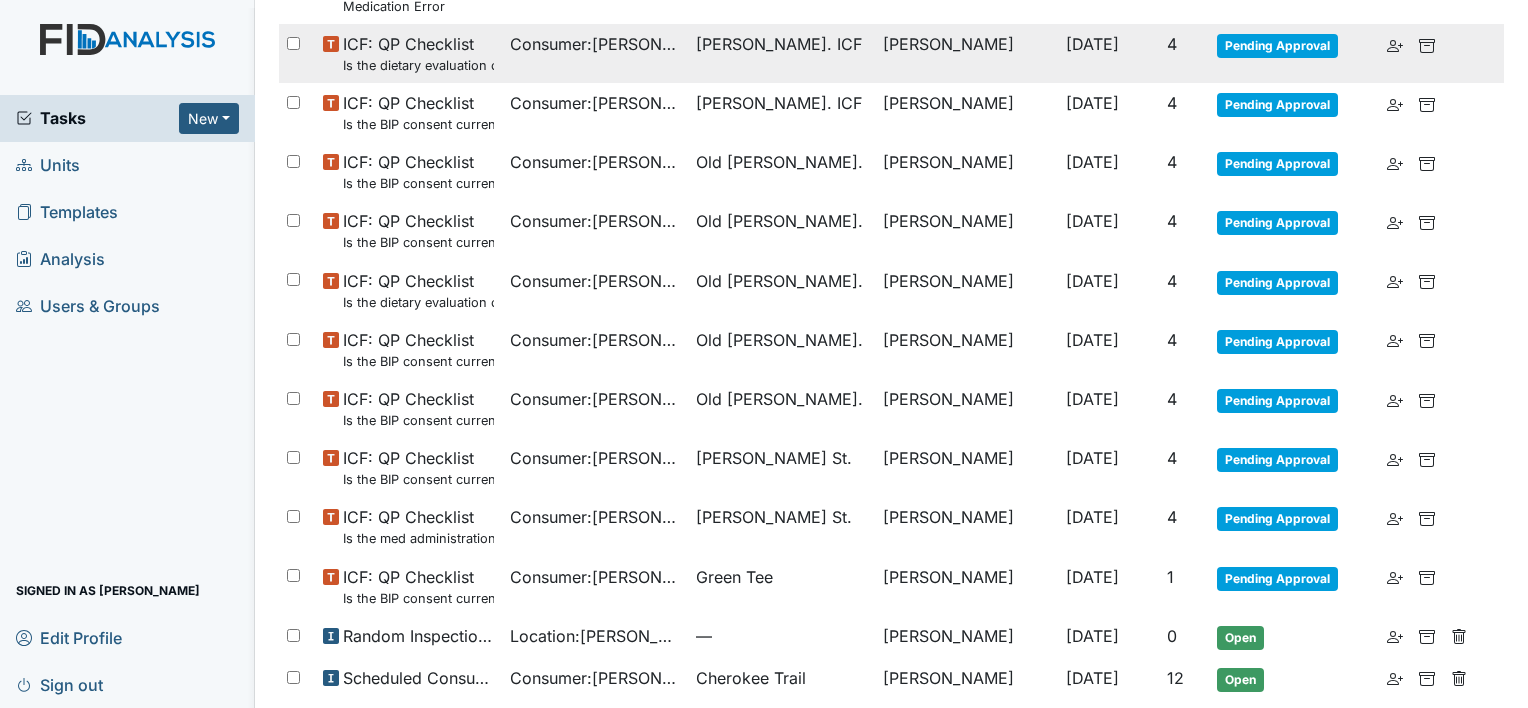 click on "ICF: QP Checklist Is the dietary evaluation current? (document the date in the comment section) Consumer :  Privott, Creshawn Luke St. ICF Brittney Dunn Aug 7, 2025 4 Pending Approval" at bounding box center [891, 53] 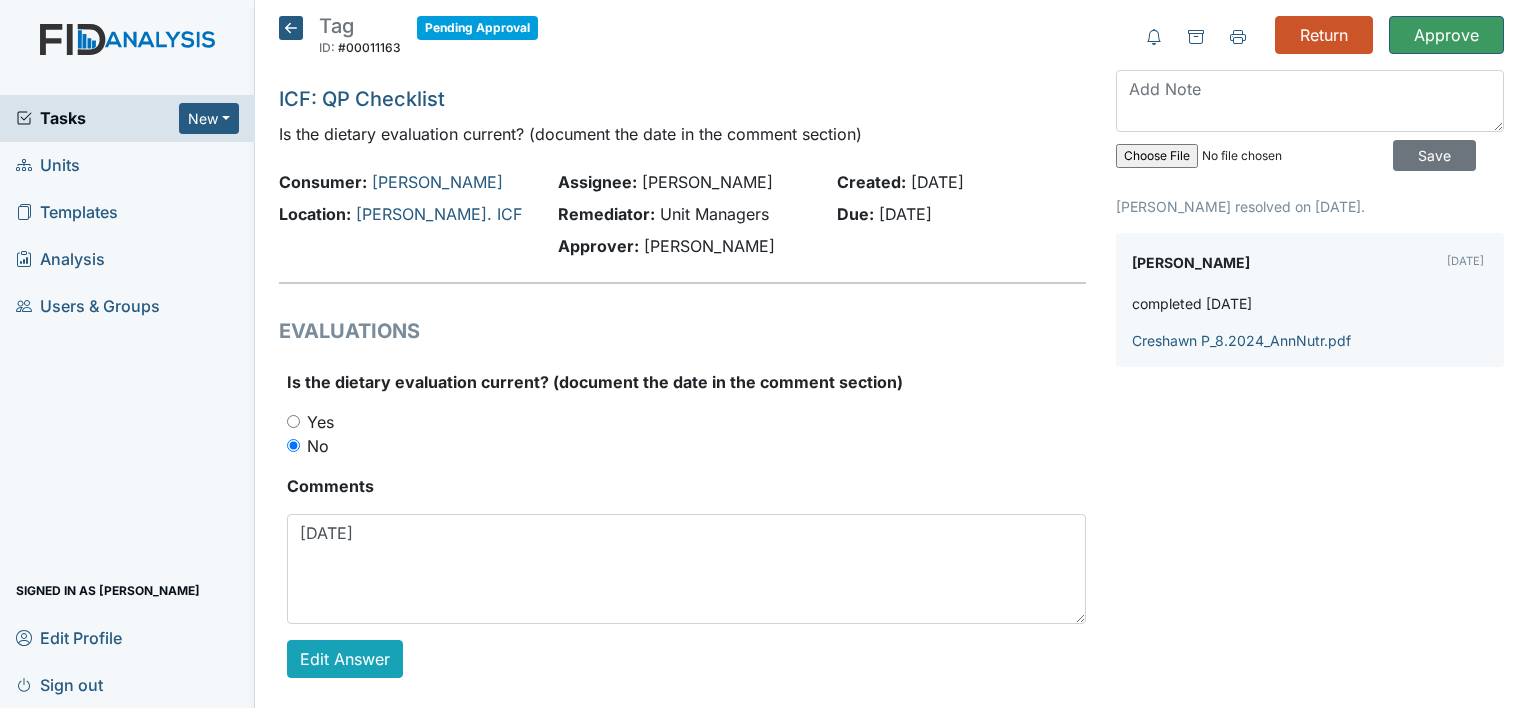 scroll, scrollTop: 0, scrollLeft: 0, axis: both 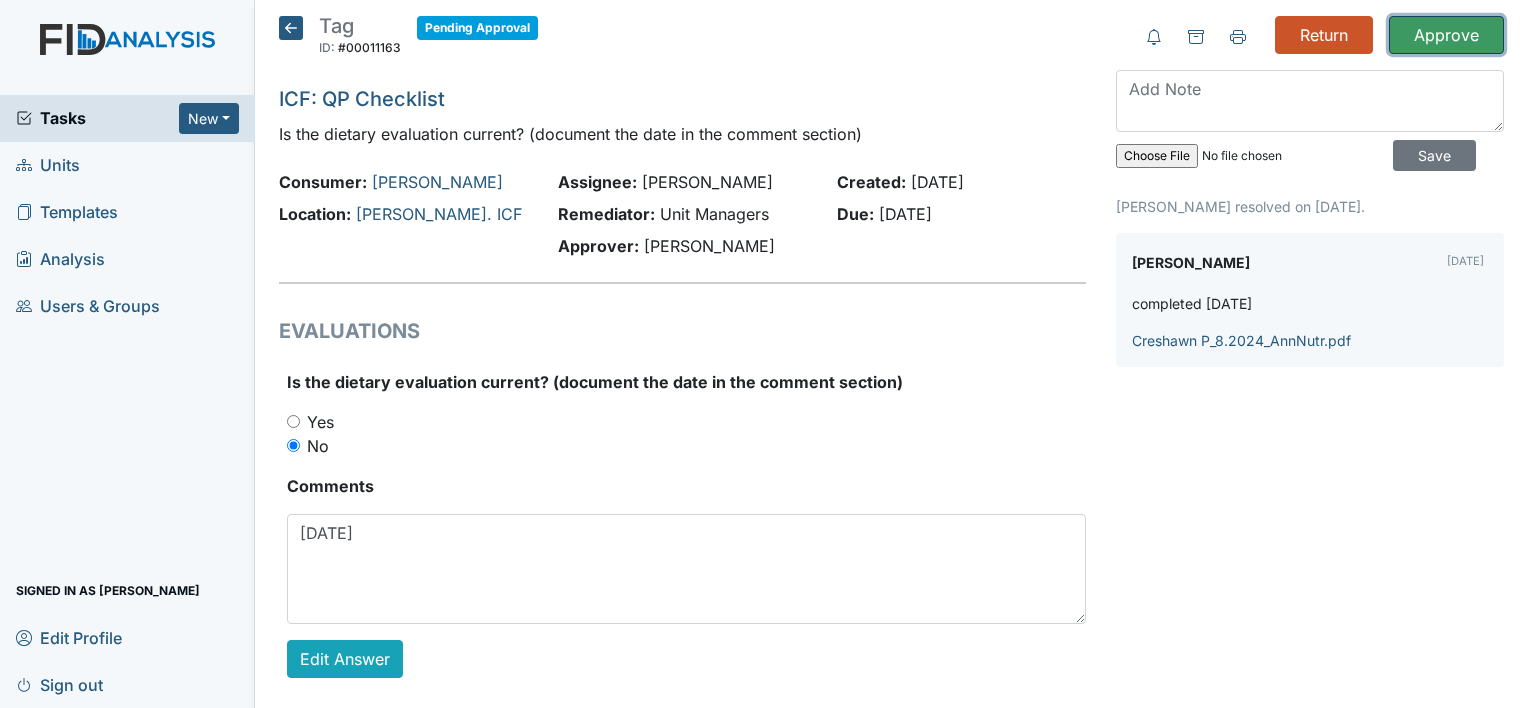 click on "Approve" at bounding box center (1446, 35) 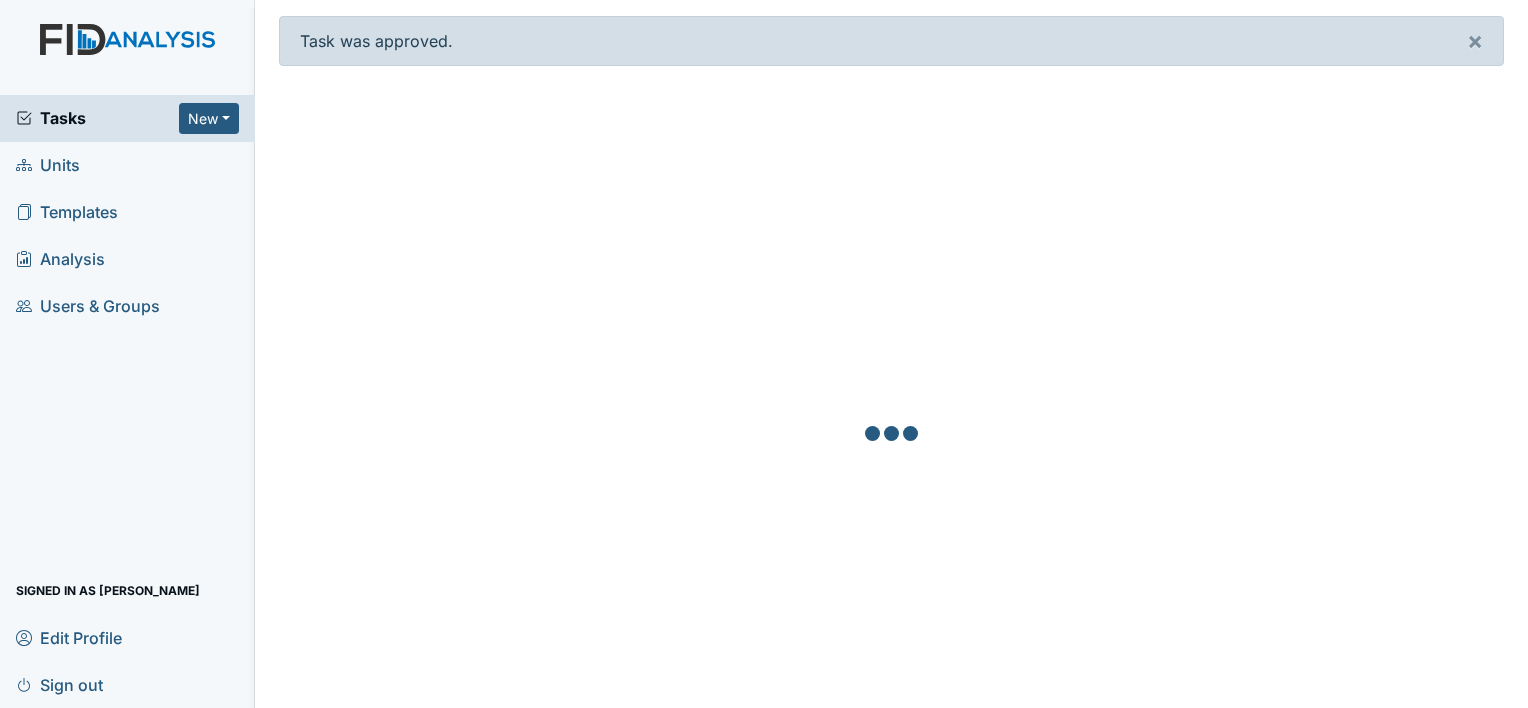 scroll, scrollTop: 0, scrollLeft: 0, axis: both 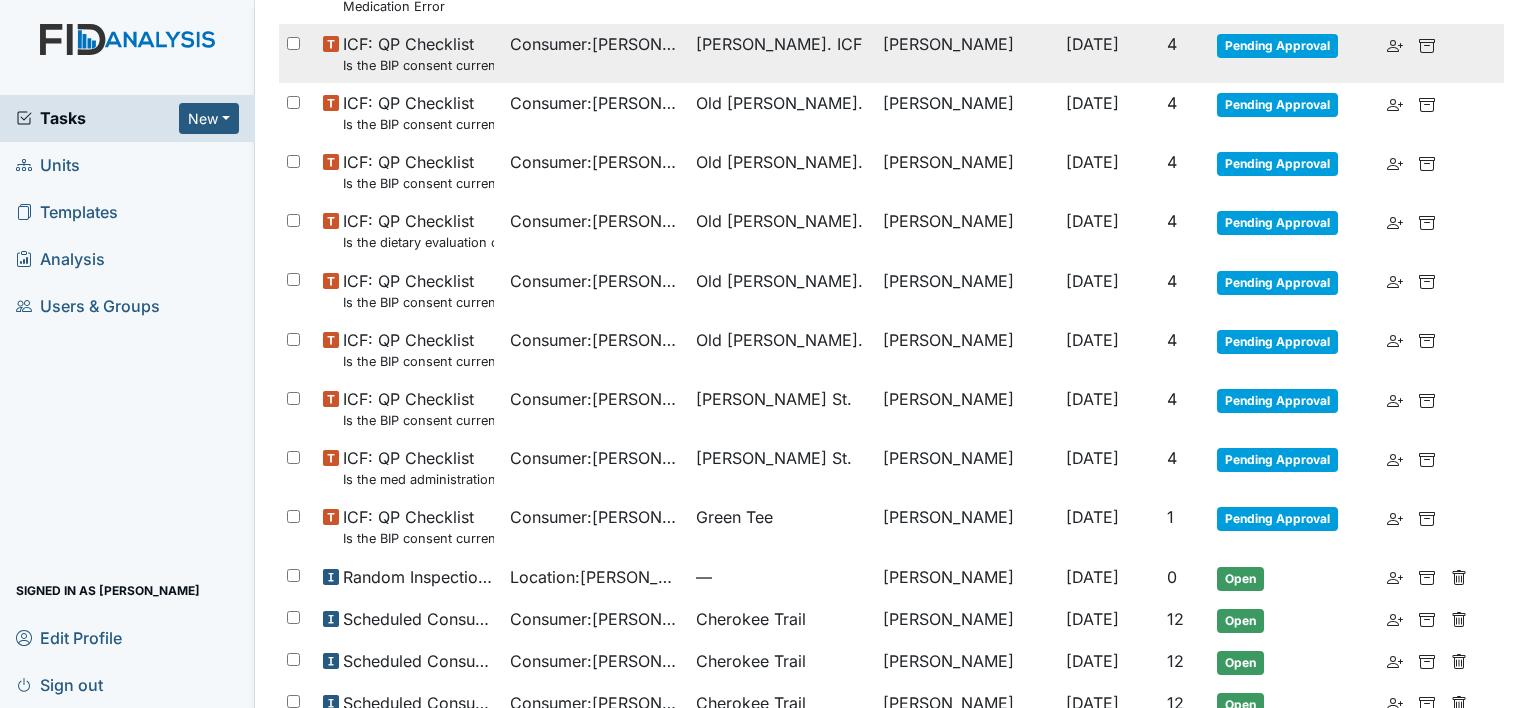 click on "Is the BIP consent current? (document the date, BIP number in the comment section)" at bounding box center (418, 65) 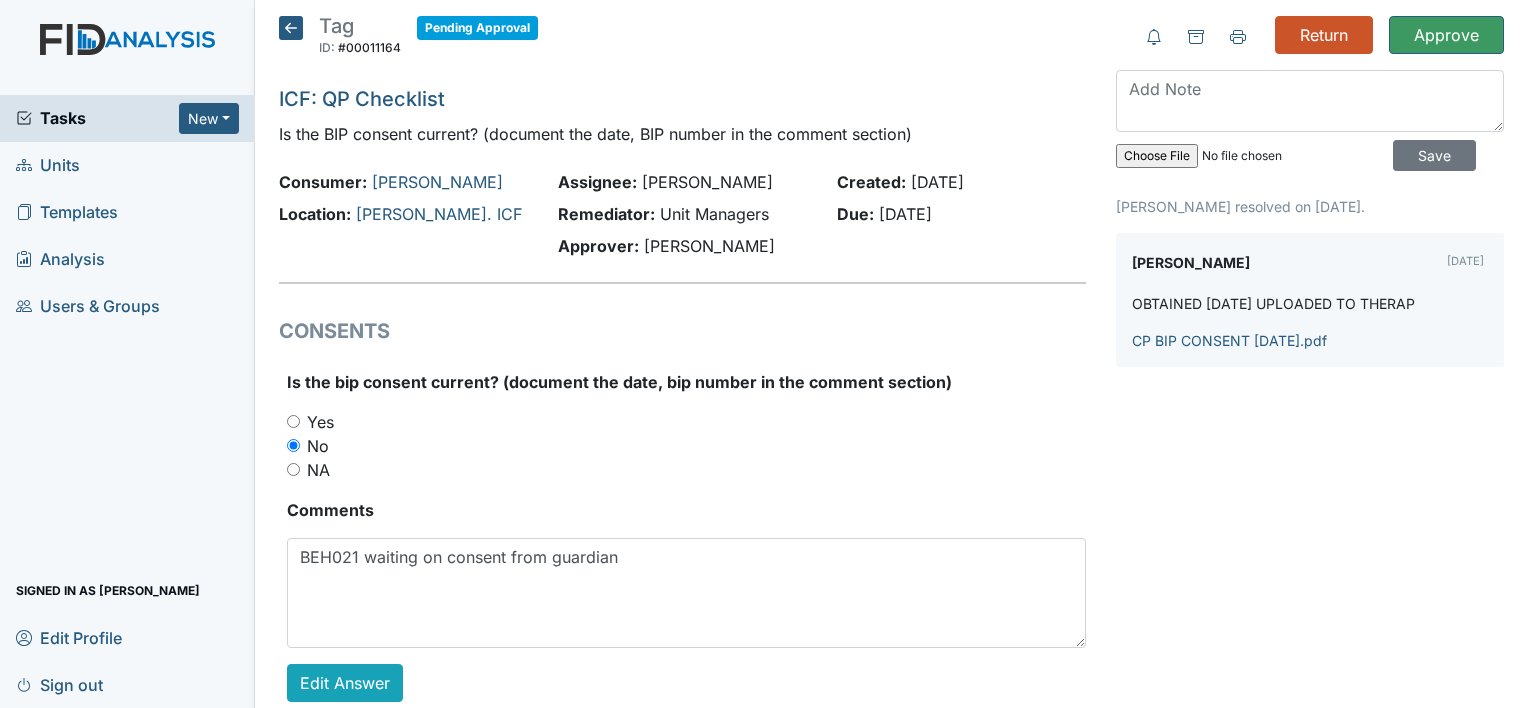 scroll, scrollTop: 0, scrollLeft: 0, axis: both 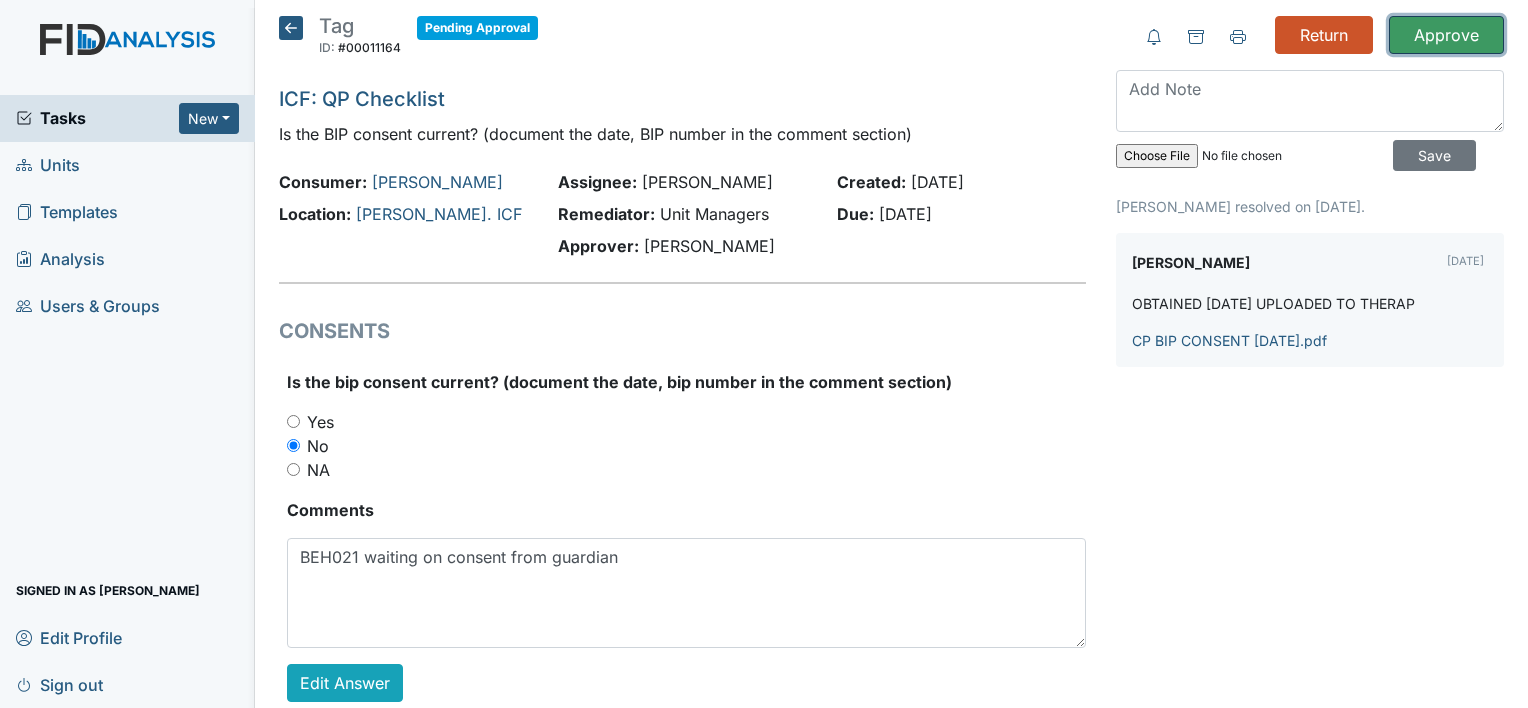 click on "Approve" at bounding box center (1446, 35) 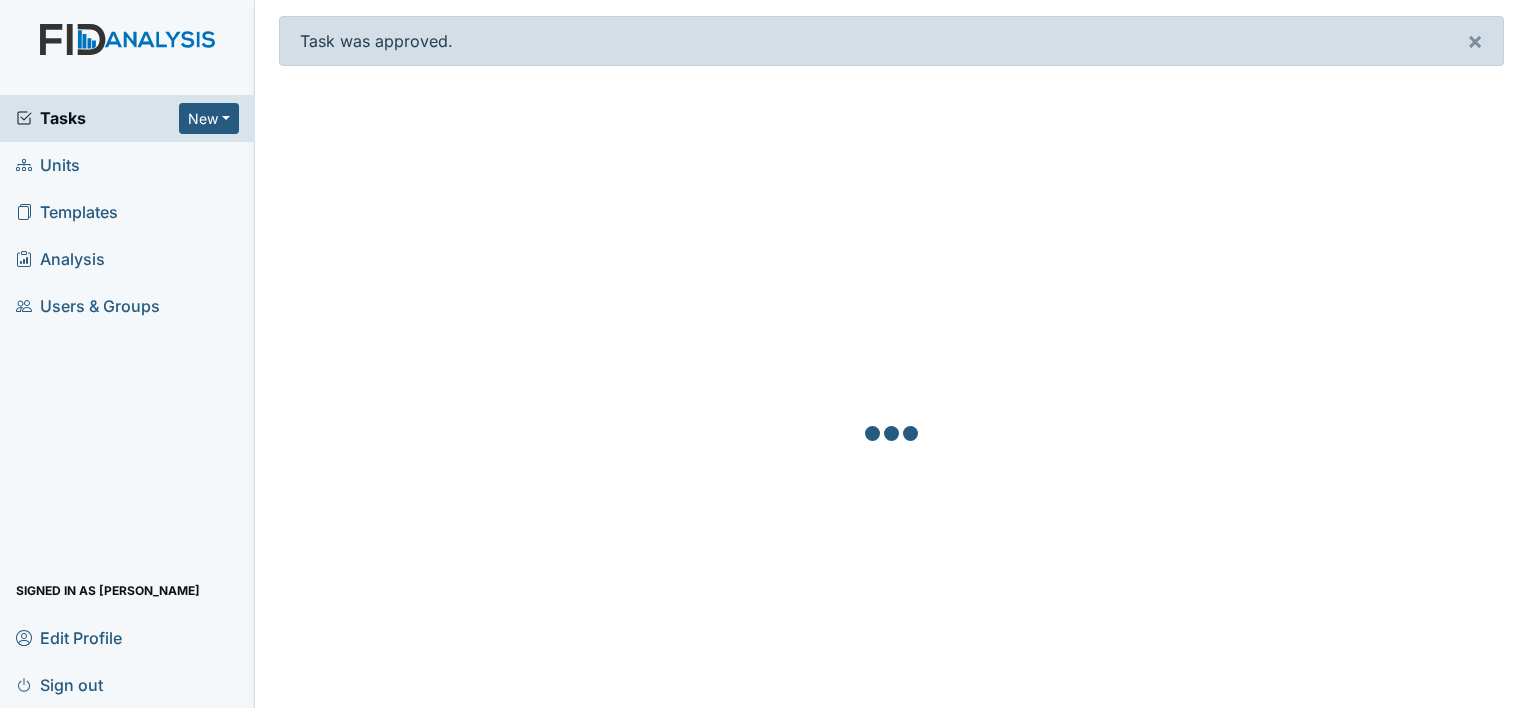 scroll, scrollTop: 0, scrollLeft: 0, axis: both 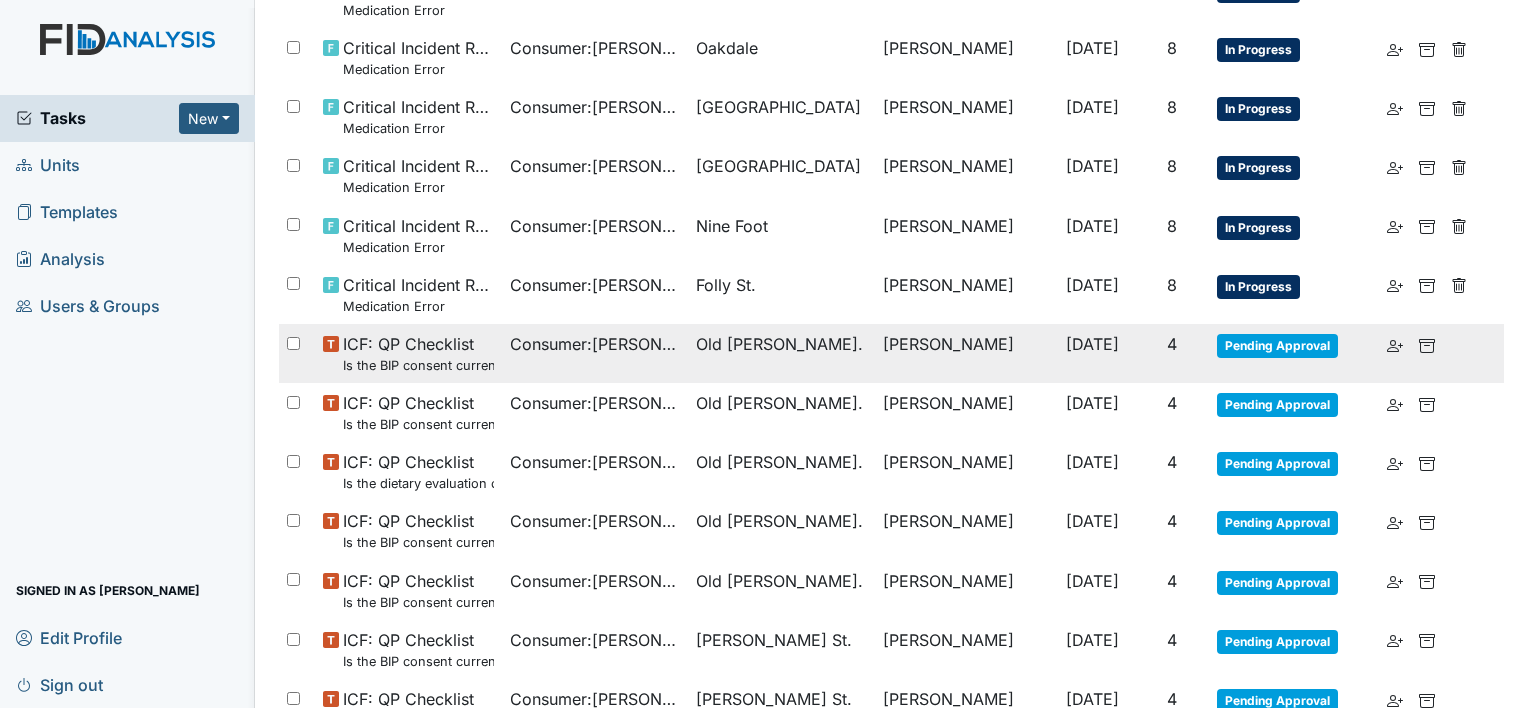 click on "Consumer :  Bunch, Diana" at bounding box center [595, 344] 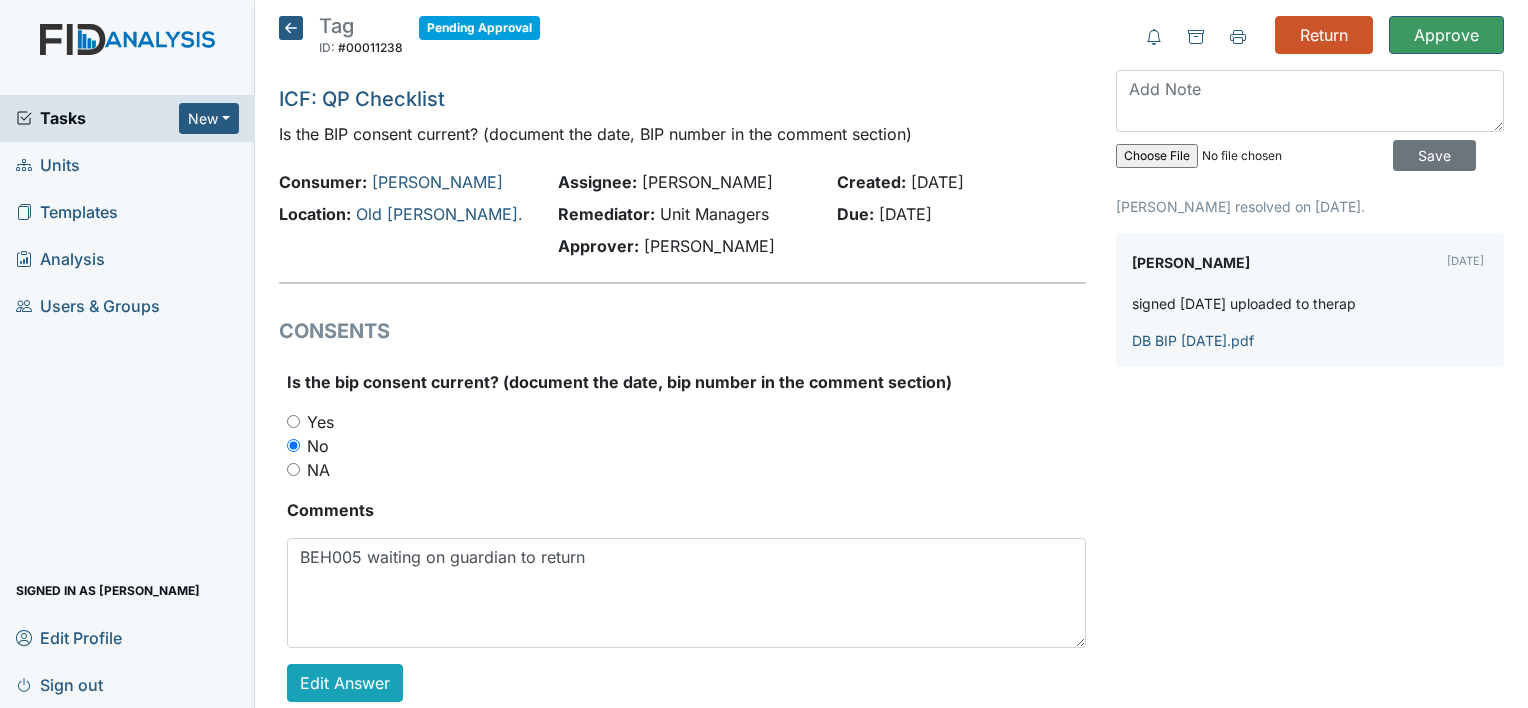 scroll, scrollTop: 0, scrollLeft: 0, axis: both 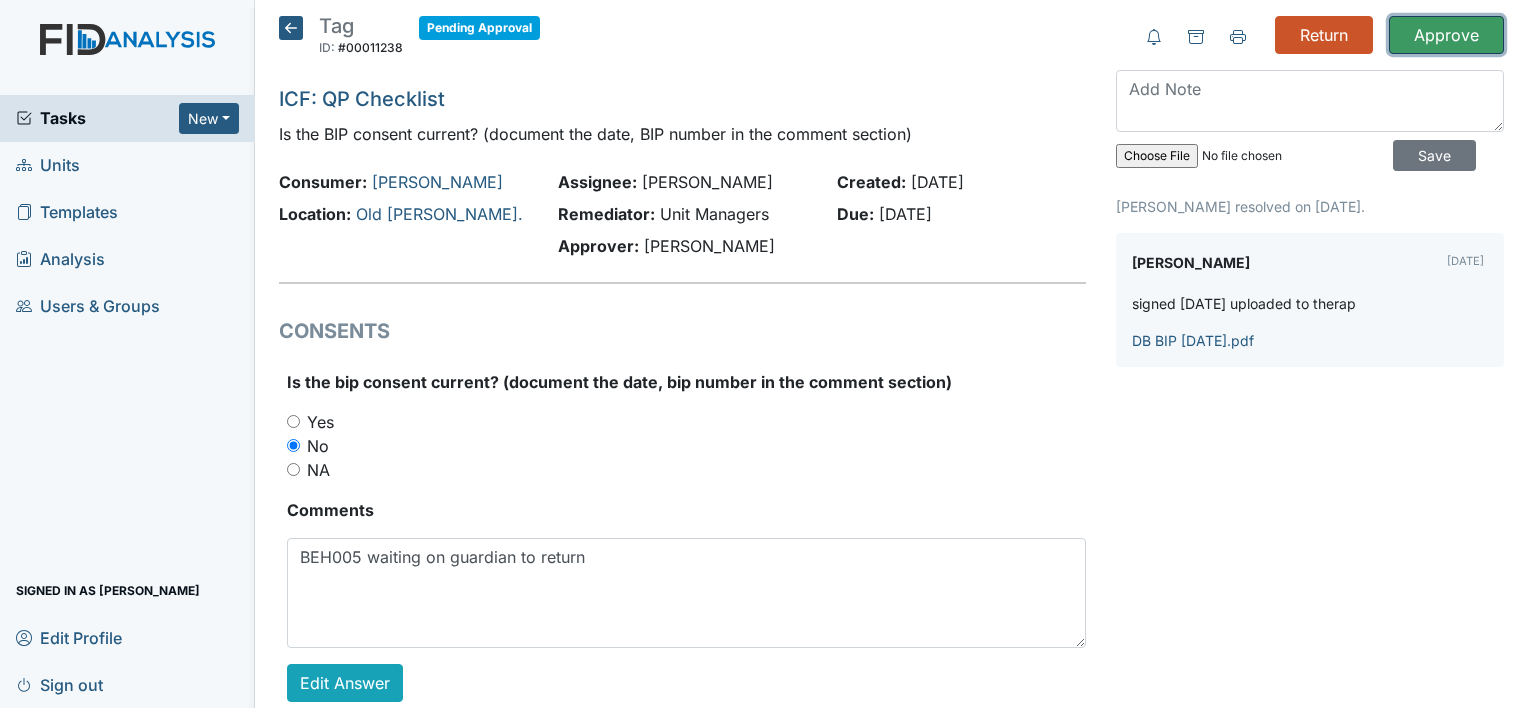 click on "Approve" at bounding box center (1446, 35) 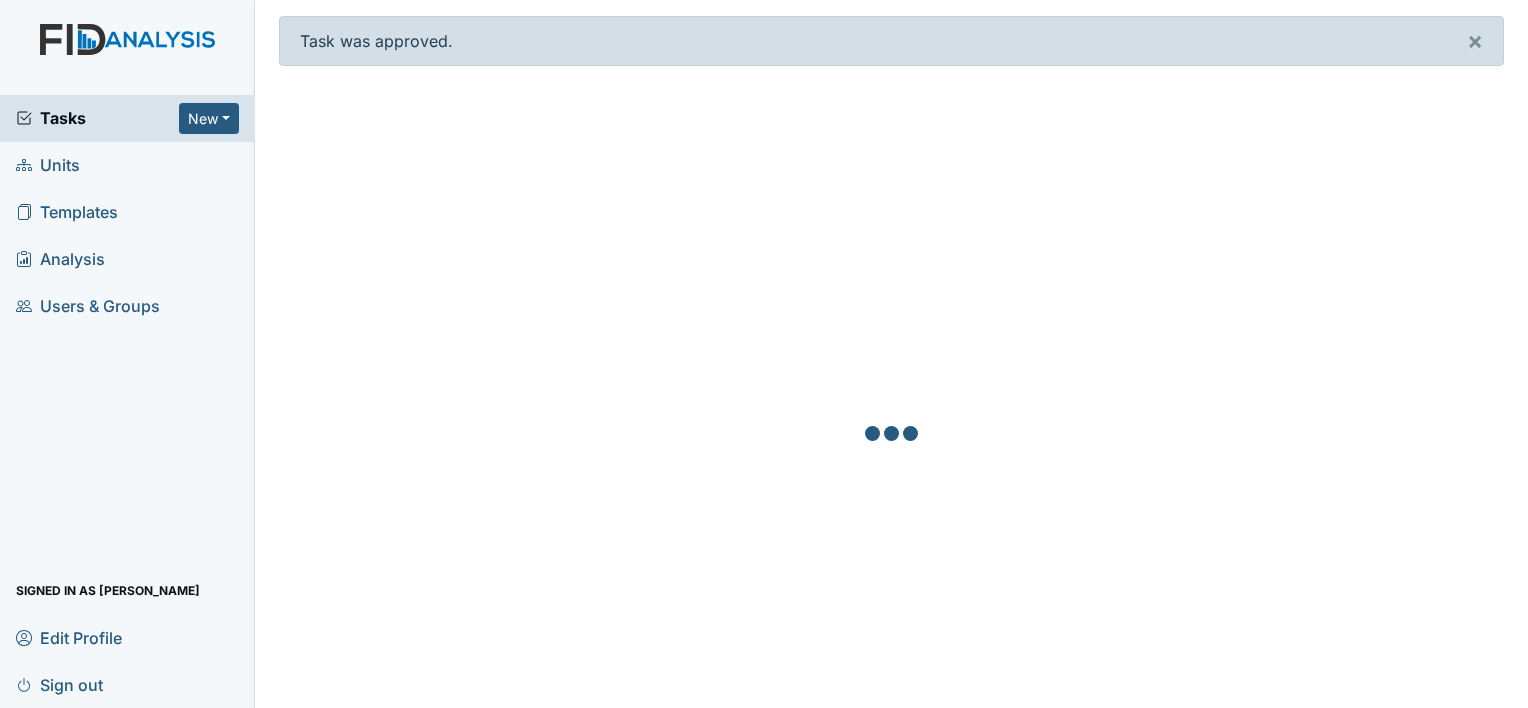 scroll, scrollTop: 0, scrollLeft: 0, axis: both 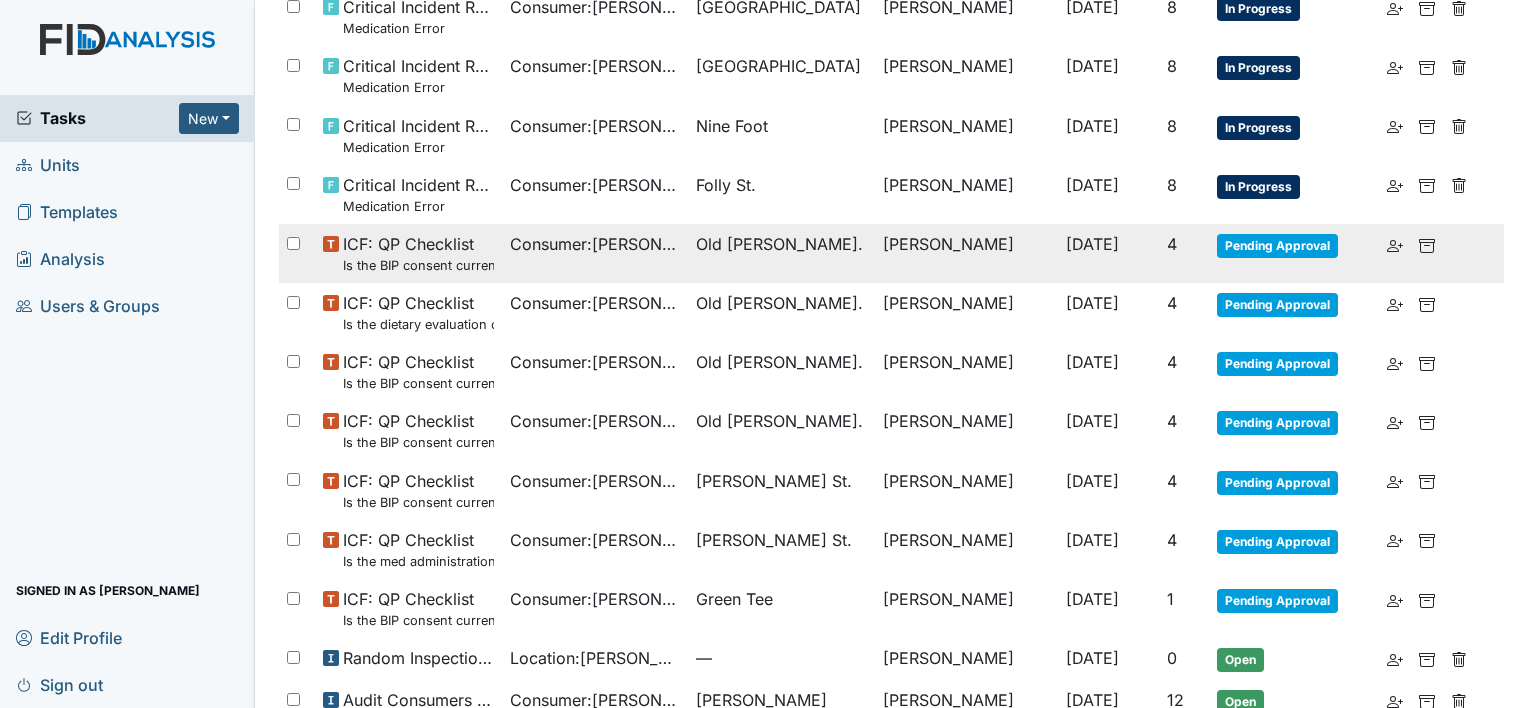 click on "ICF: QP Checklist Is the BIP consent current? (document the date, BIP number in the comment section)" at bounding box center (418, 253) 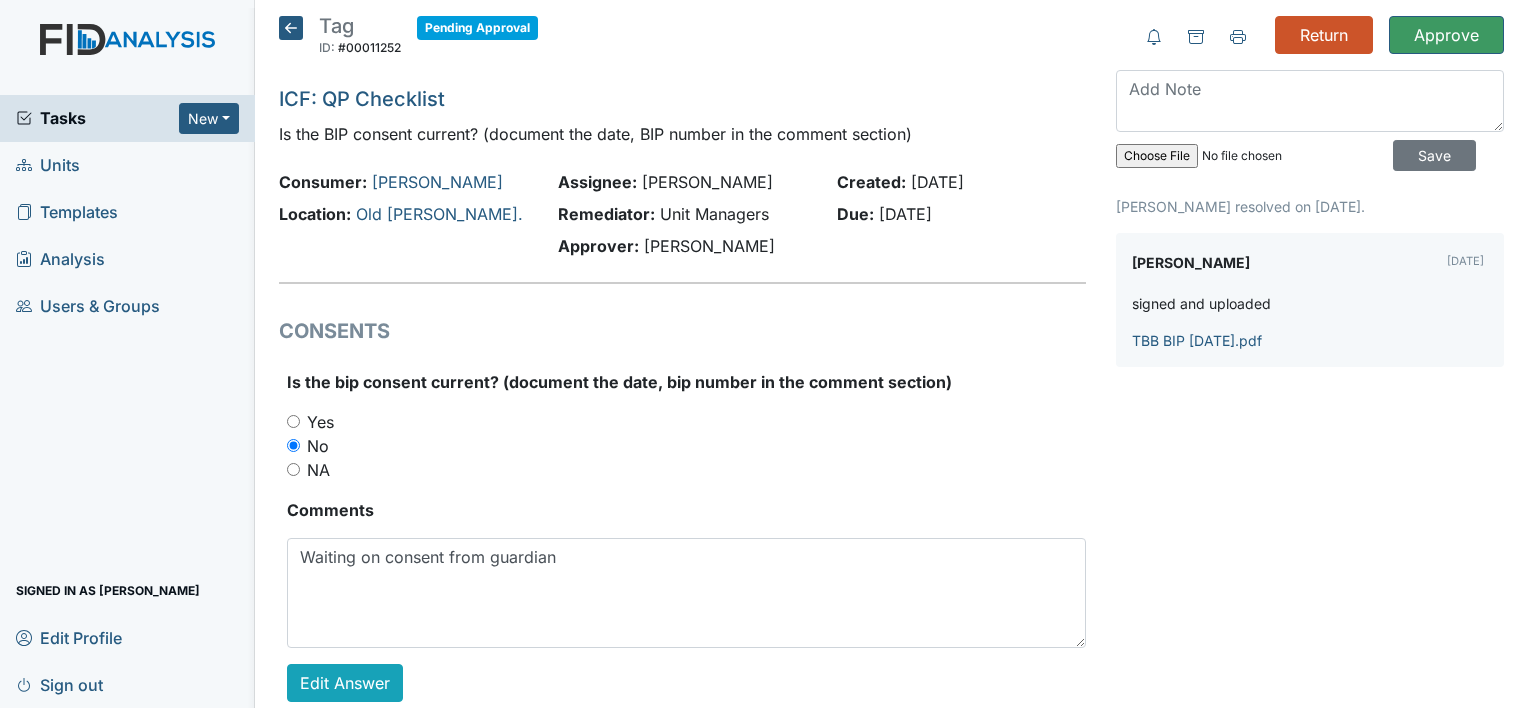 scroll, scrollTop: 0, scrollLeft: 0, axis: both 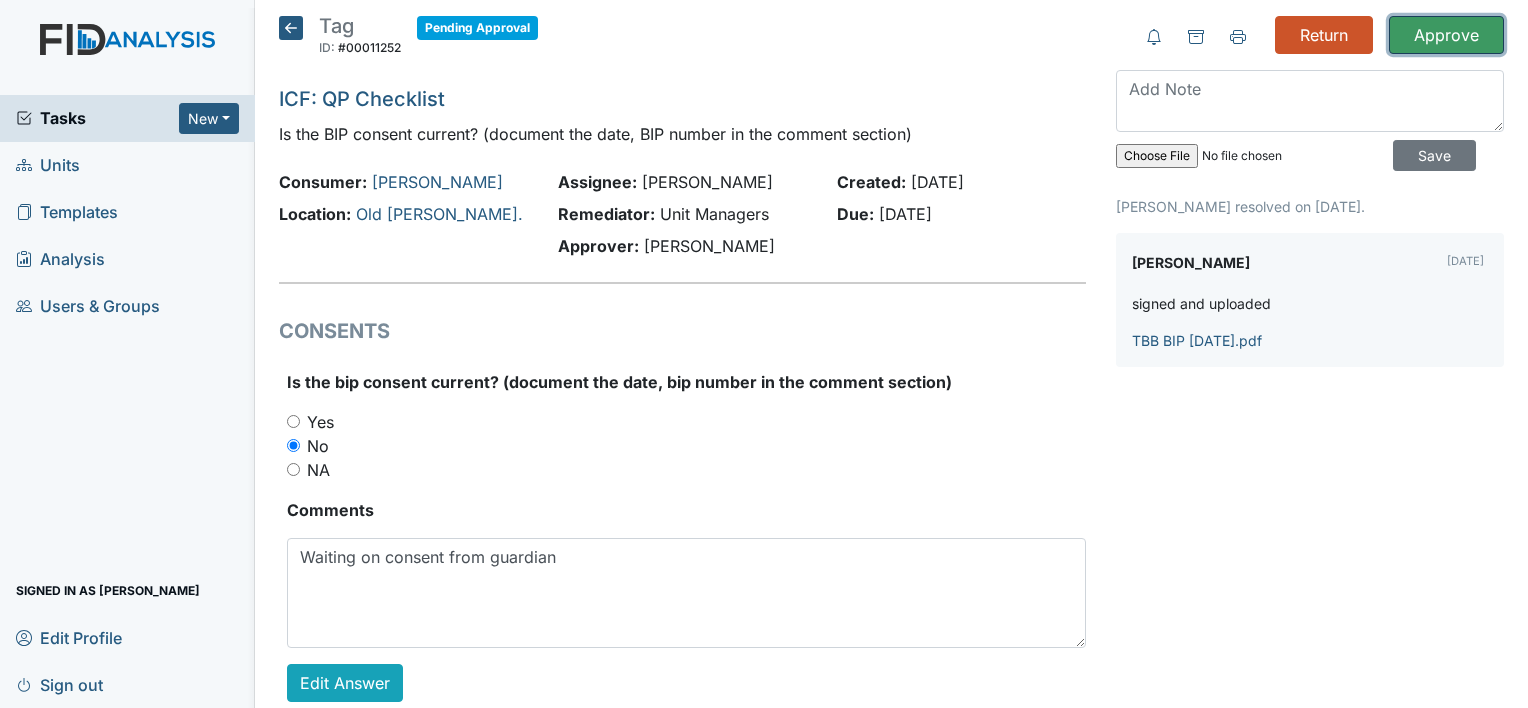 click on "Approve" at bounding box center (1446, 35) 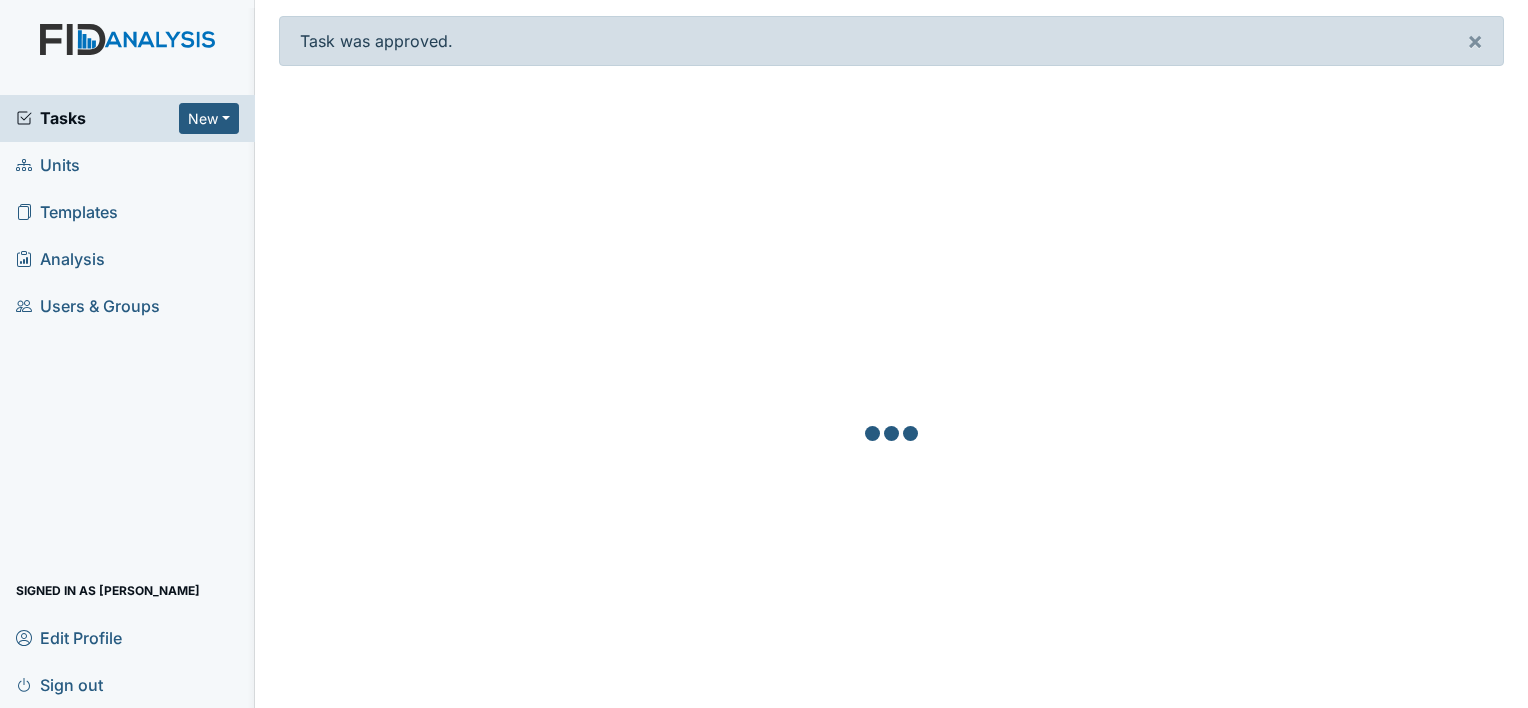 scroll, scrollTop: 0, scrollLeft: 0, axis: both 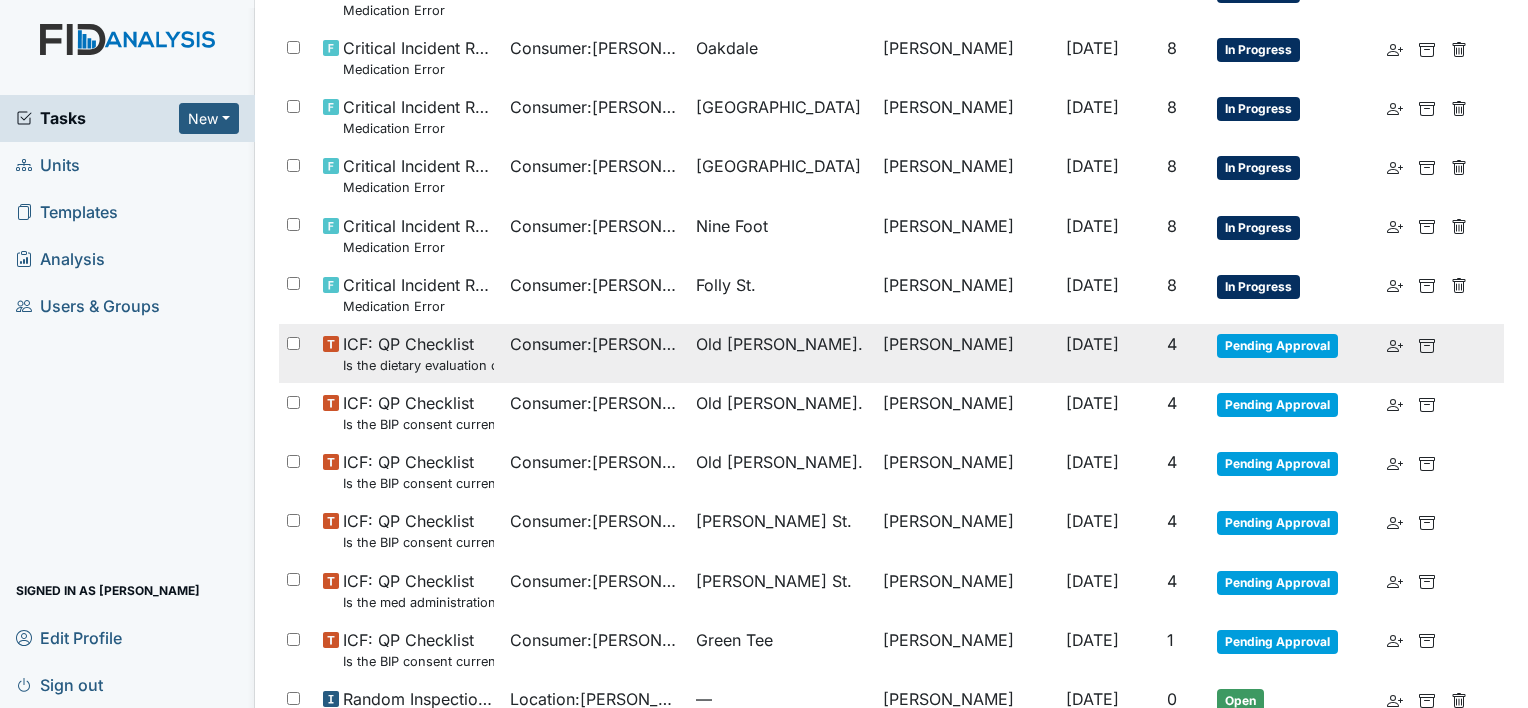 click on "Consumer :  Bowman, Tameka" at bounding box center [595, 353] 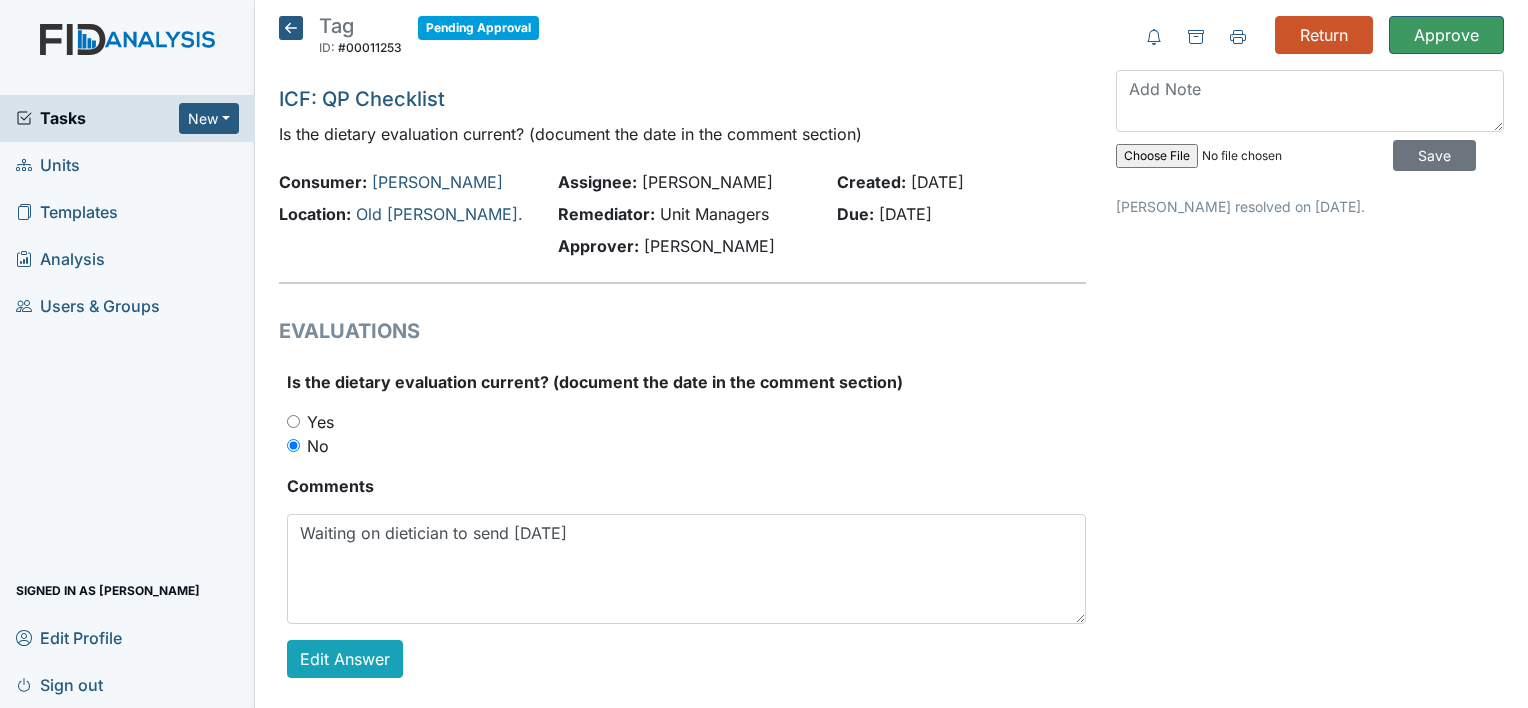 scroll, scrollTop: 0, scrollLeft: 0, axis: both 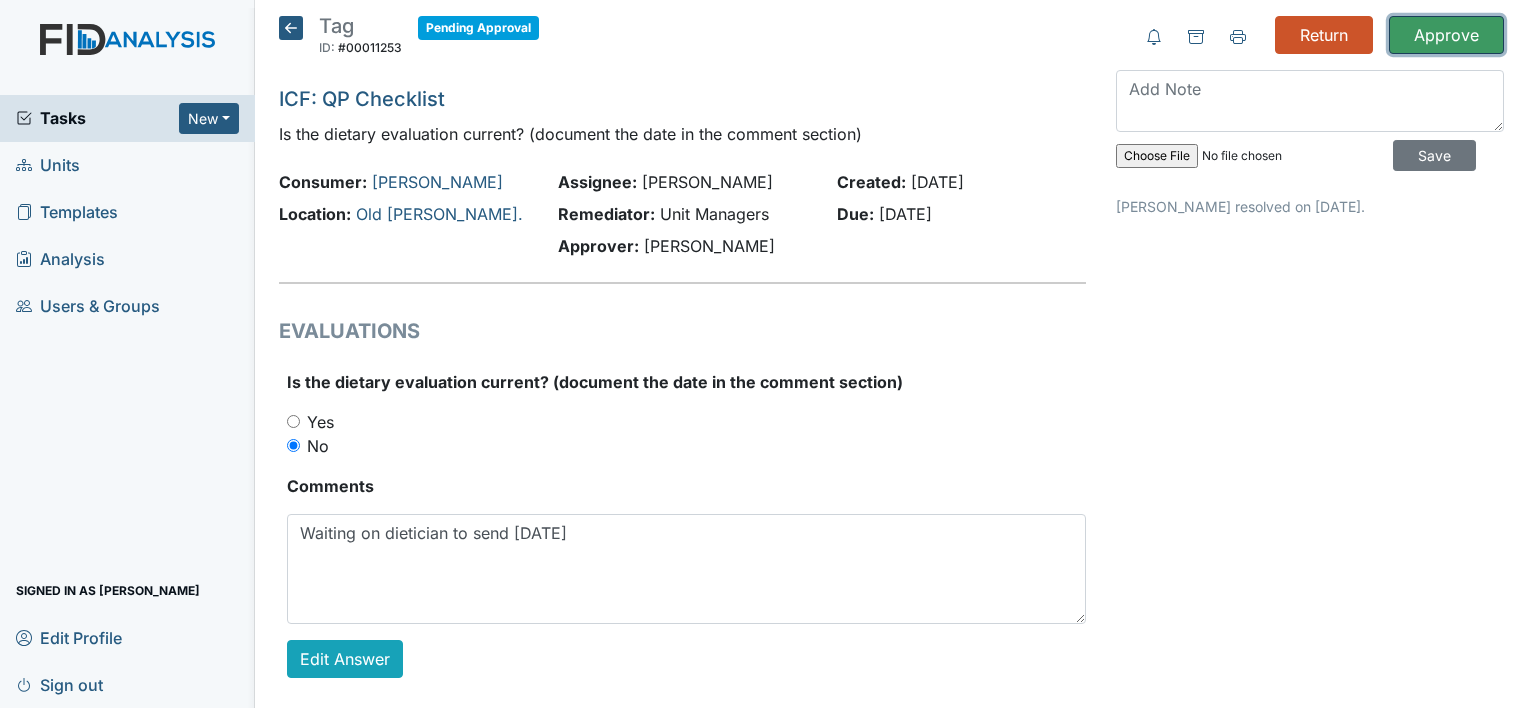 click on "Approve" at bounding box center (1446, 35) 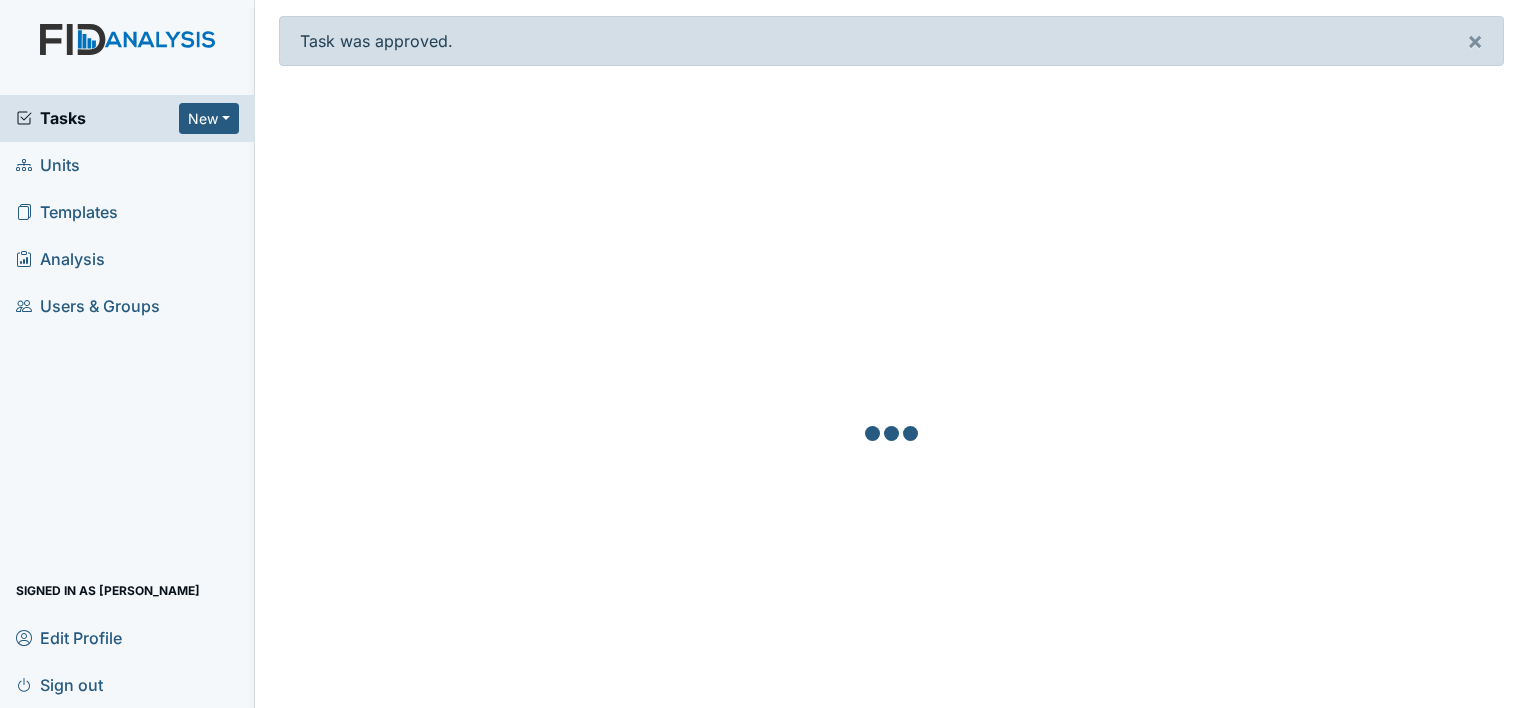 scroll, scrollTop: 0, scrollLeft: 0, axis: both 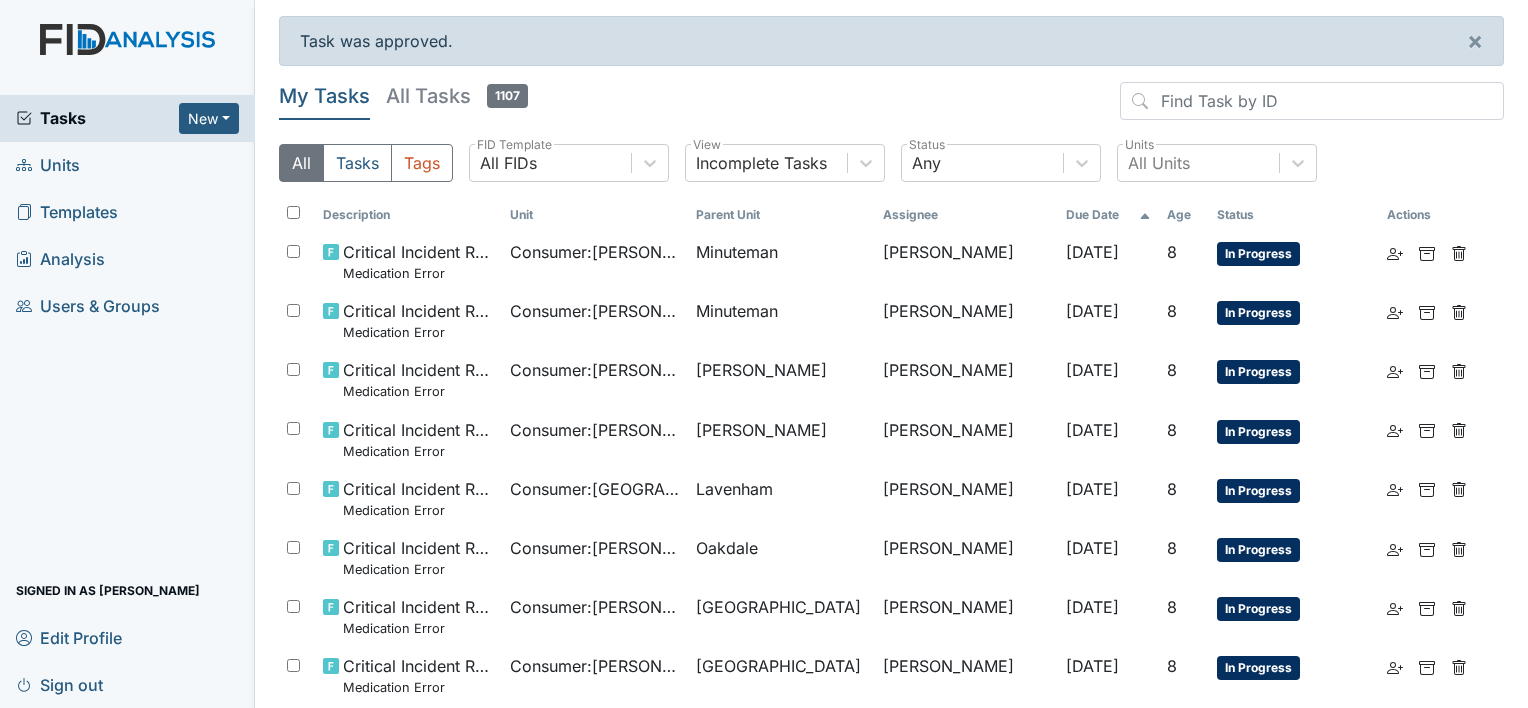 click at bounding box center [127, 59] 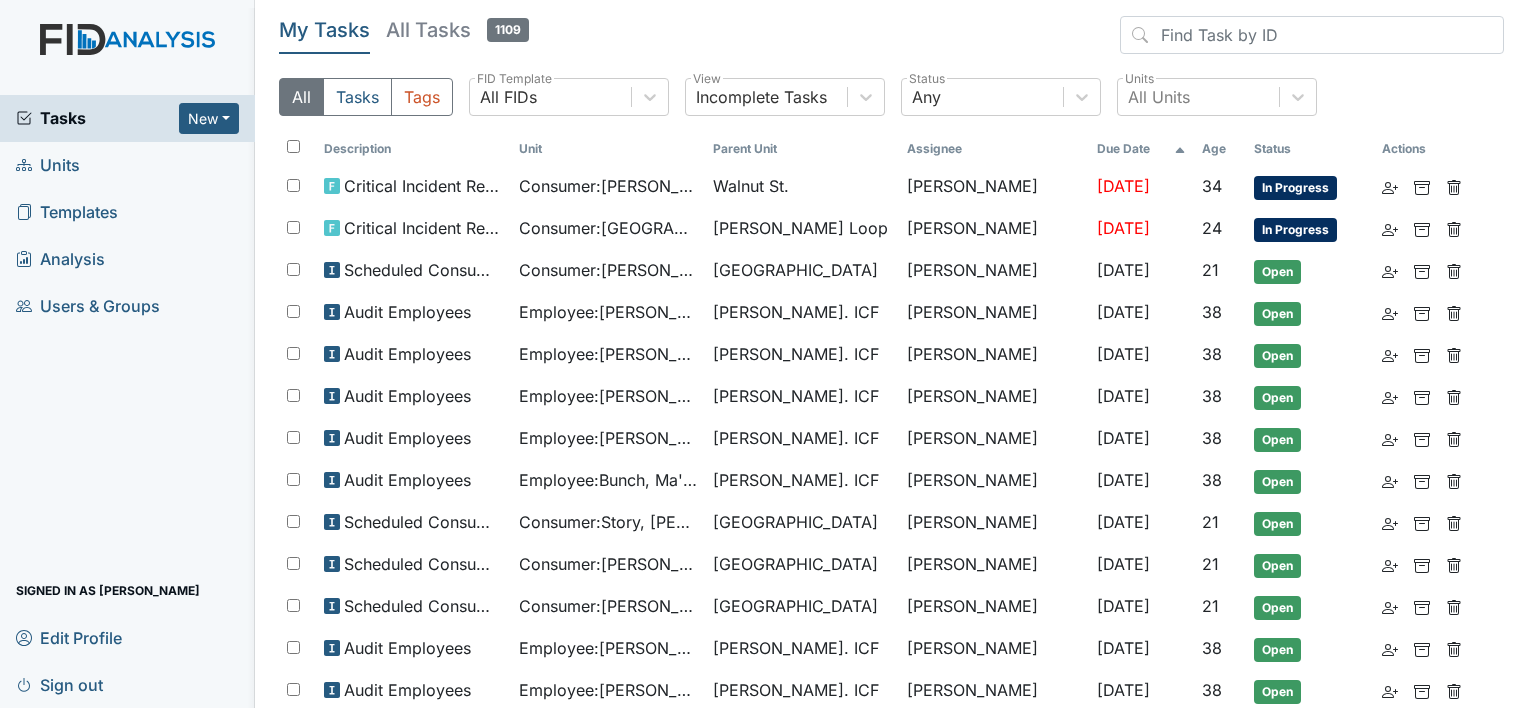 scroll, scrollTop: 0, scrollLeft: 0, axis: both 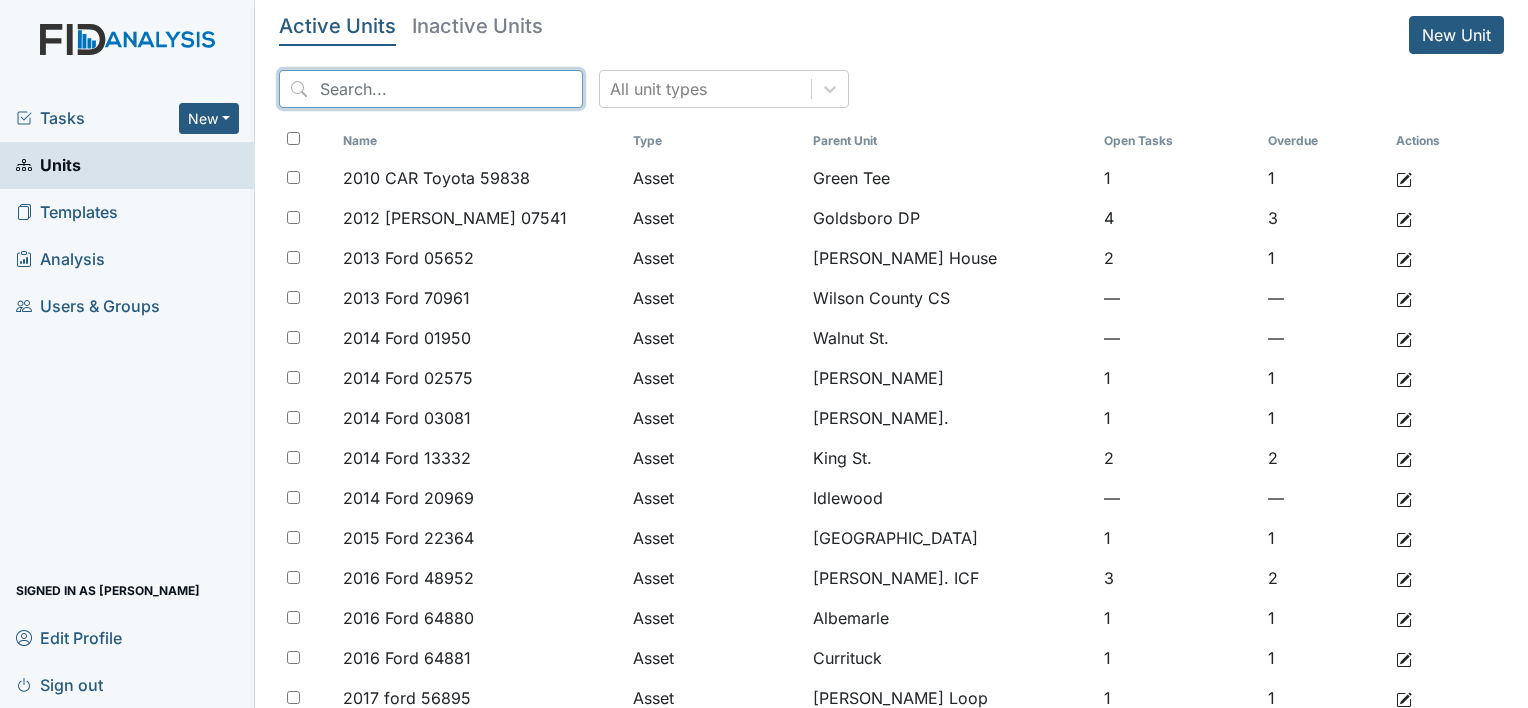 click at bounding box center (431, 89) 